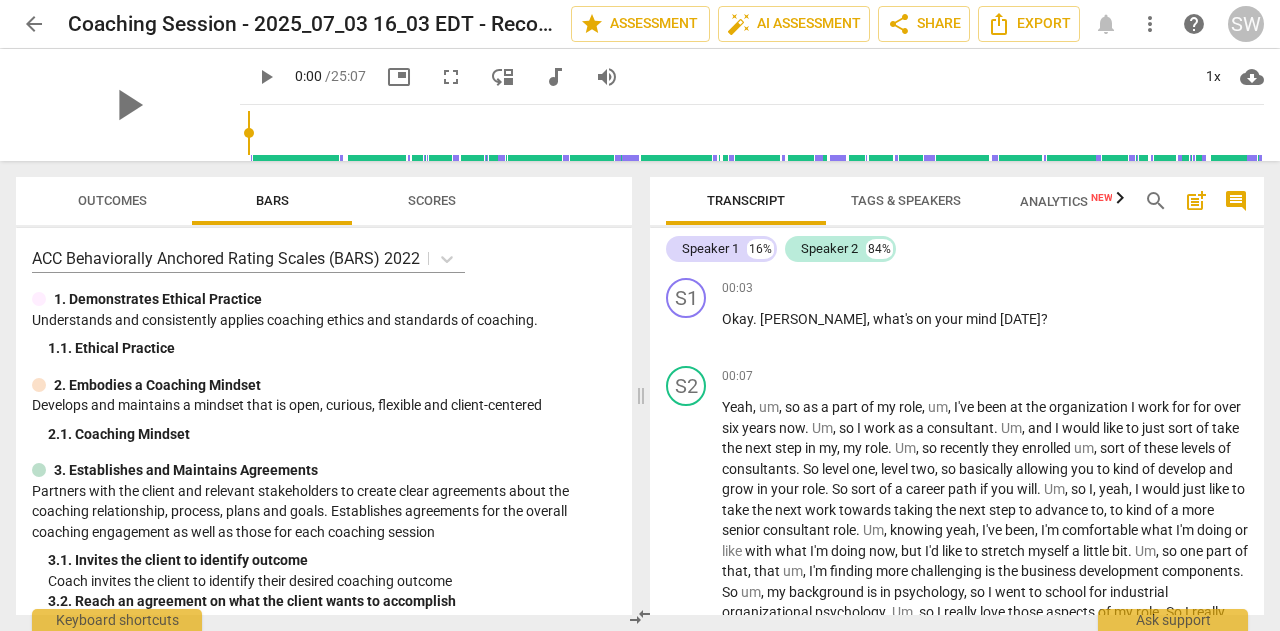 scroll, scrollTop: 0, scrollLeft: 0, axis: both 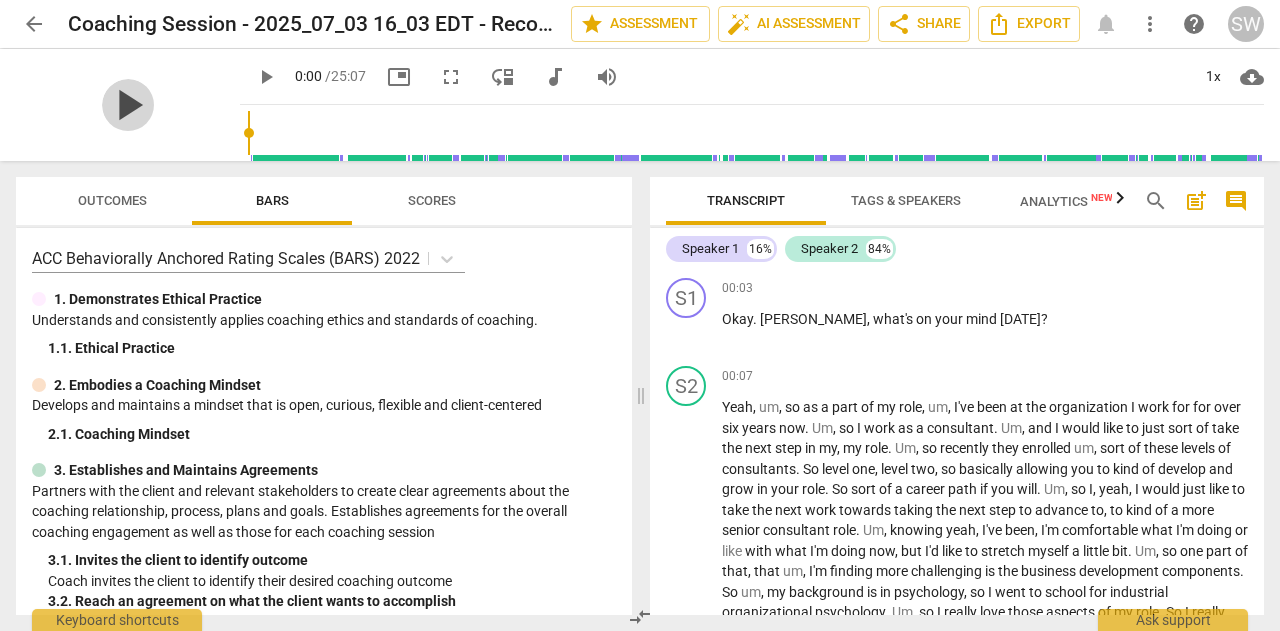 click on "play_arrow" at bounding box center [128, 105] 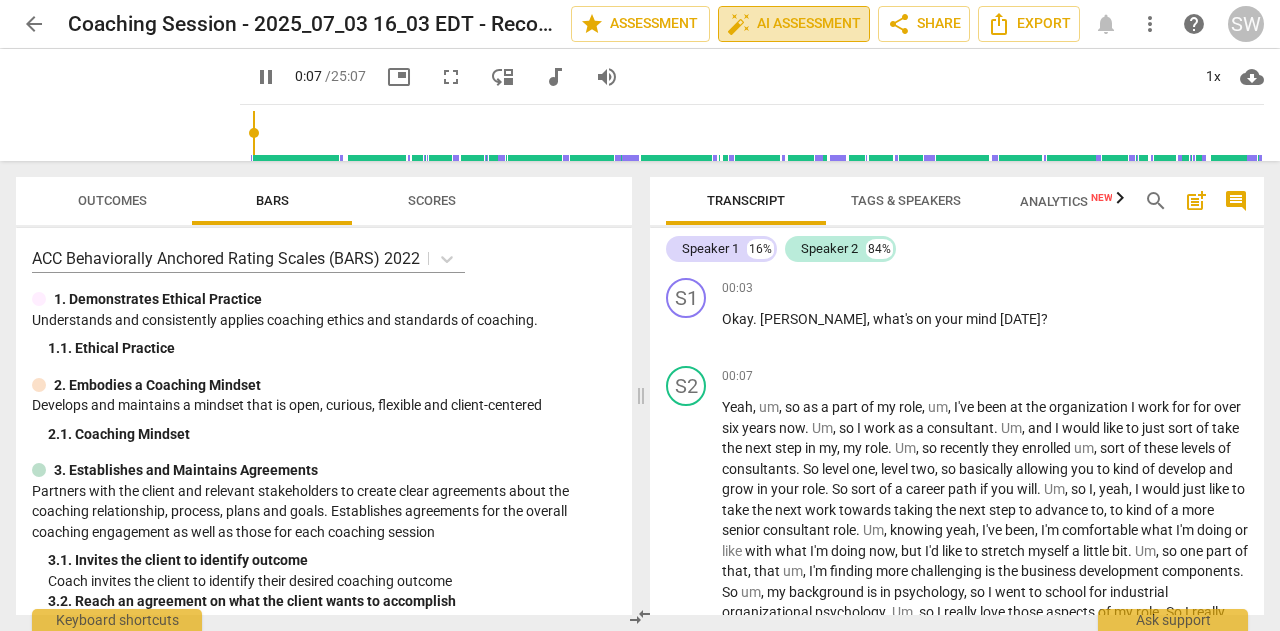 click on "auto_fix_high    AI Assessment" at bounding box center [794, 24] 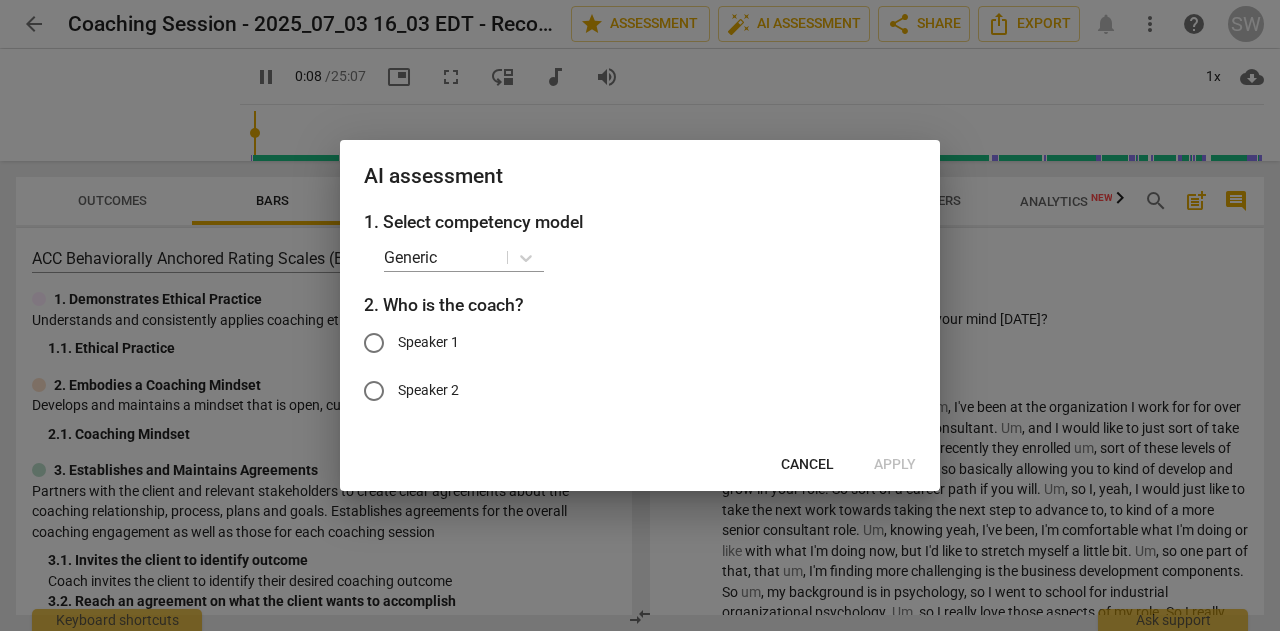 type on "9" 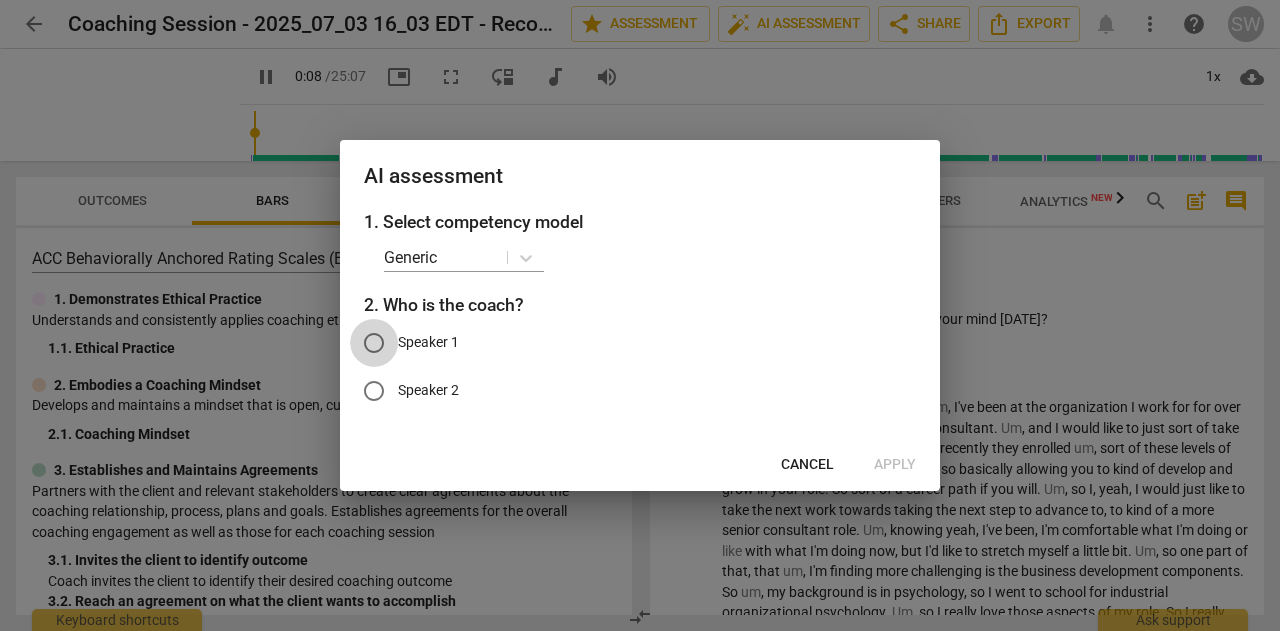 click on "Speaker 1" at bounding box center [374, 343] 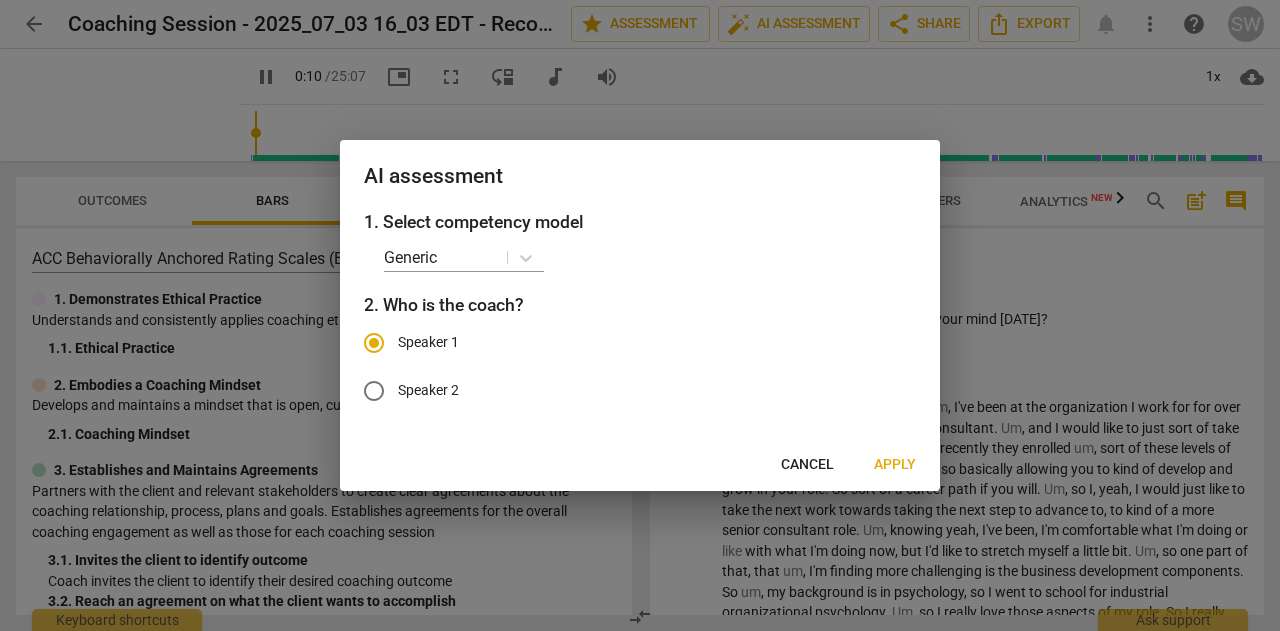 click on "Apply" at bounding box center (895, 465) 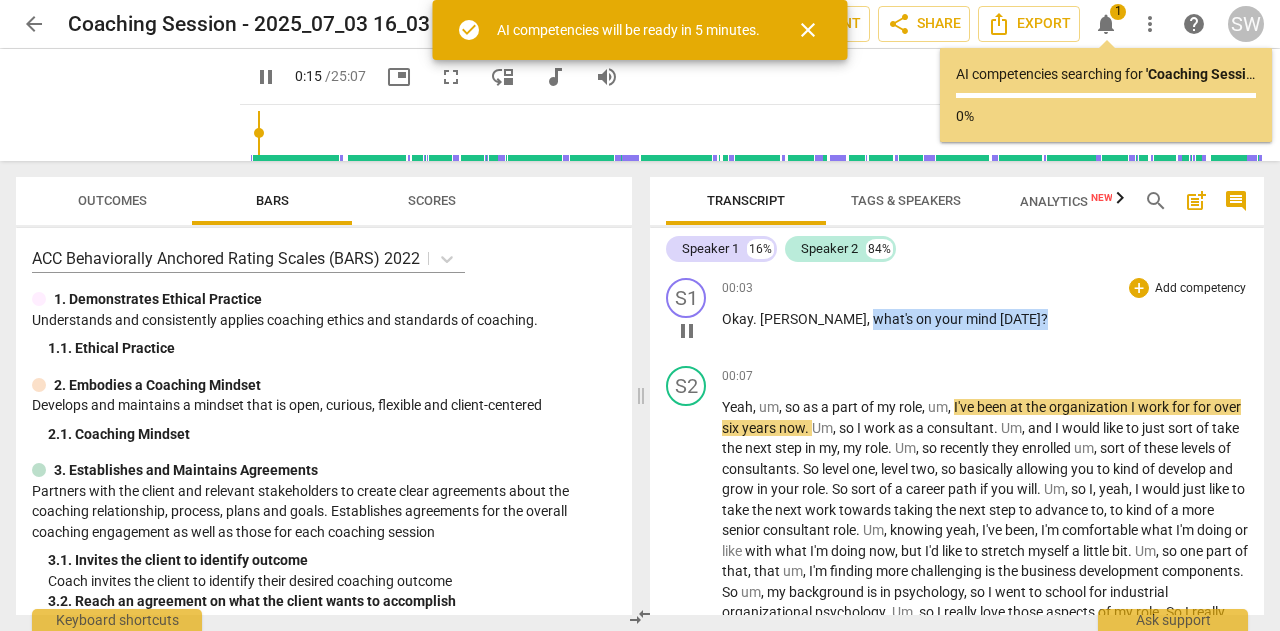 drag, startPoint x: 802, startPoint y: 320, endPoint x: 979, endPoint y: 329, distance: 177.22867 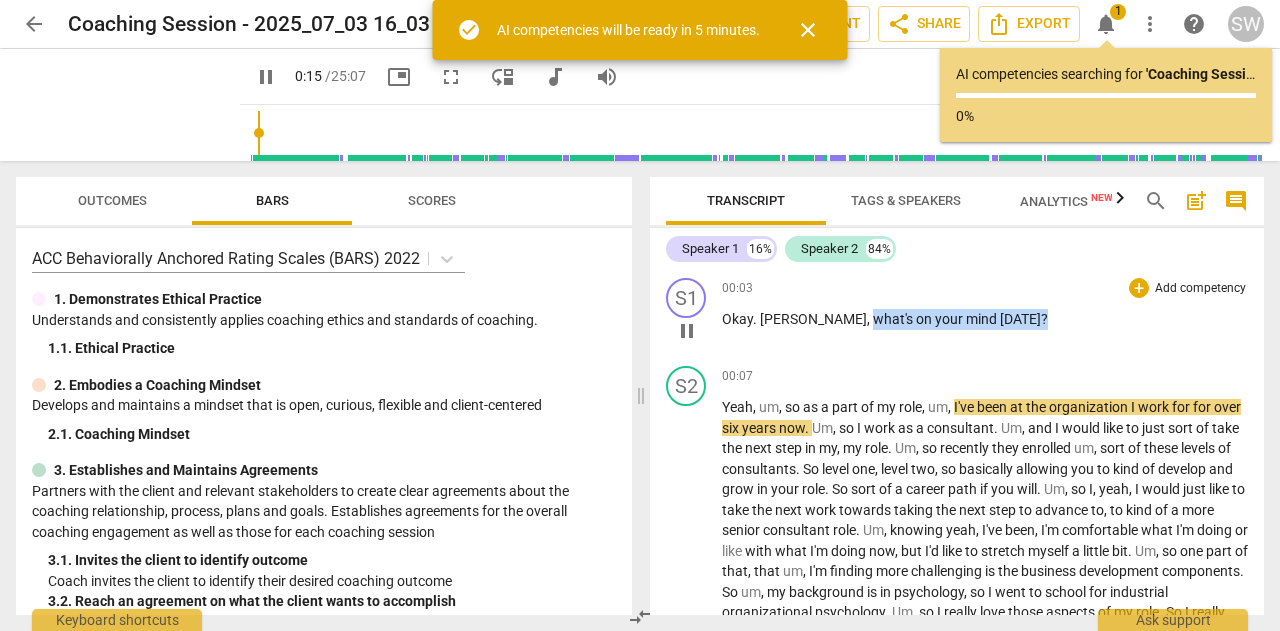 click on "Okay .   [PERSON_NAME] ,   what's   on   your   mind   [DATE] ?" at bounding box center [985, 319] 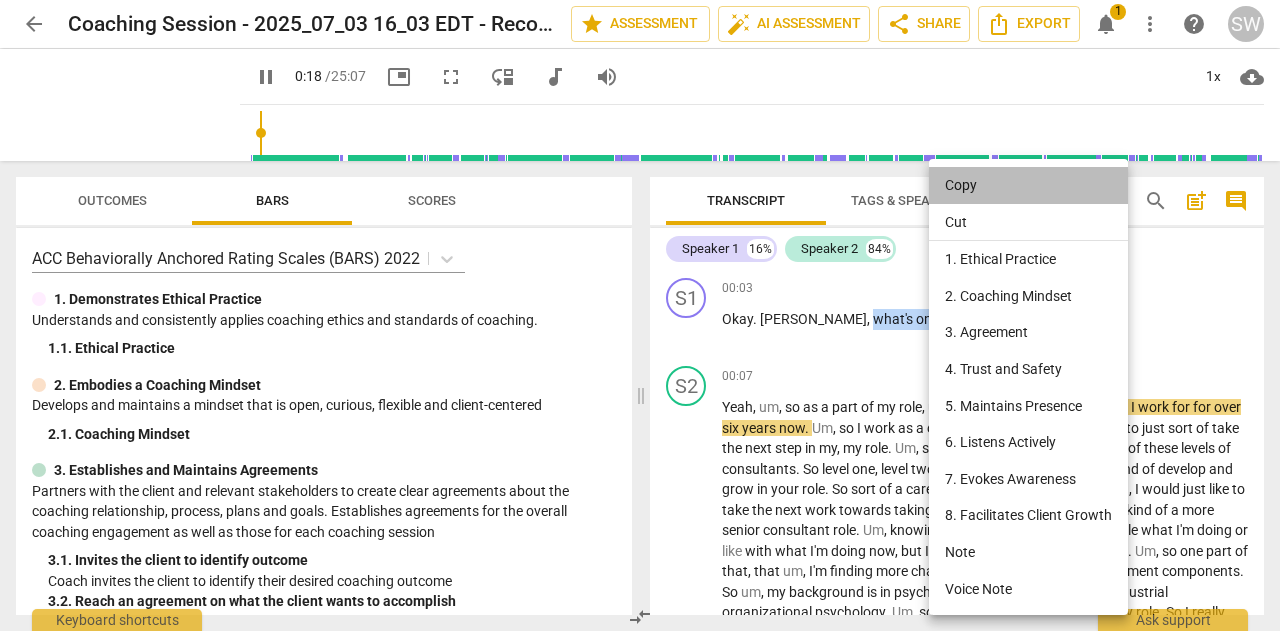 click on "Copy" at bounding box center (1028, 185) 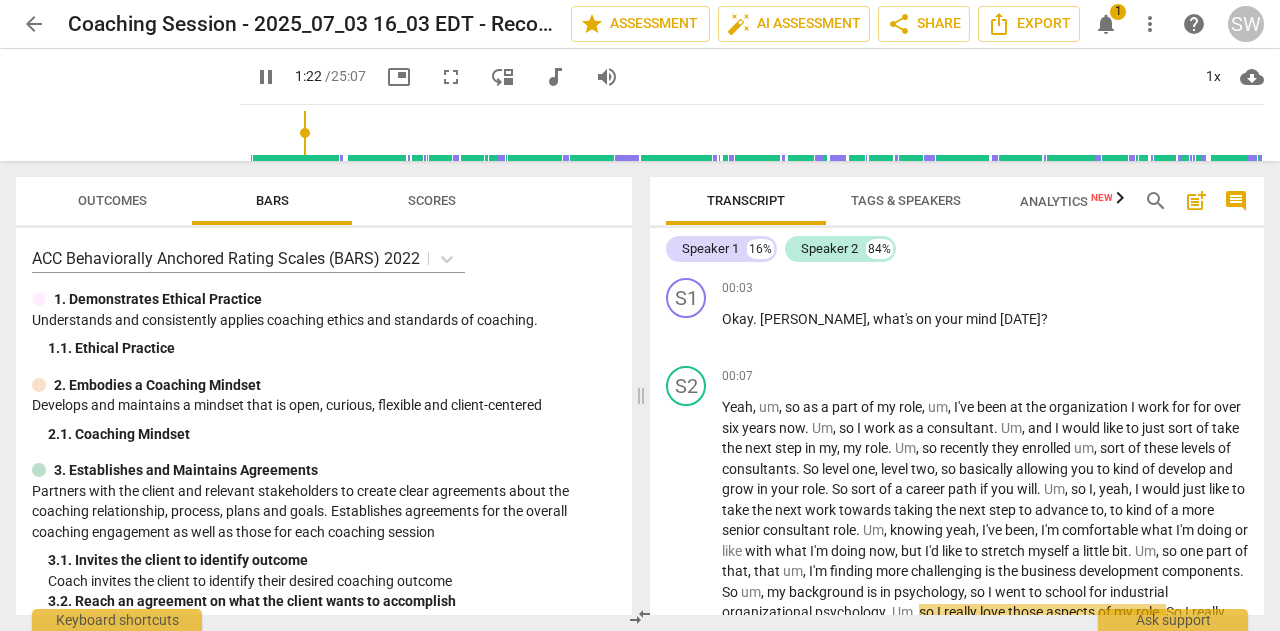 scroll, scrollTop: 354, scrollLeft: 0, axis: vertical 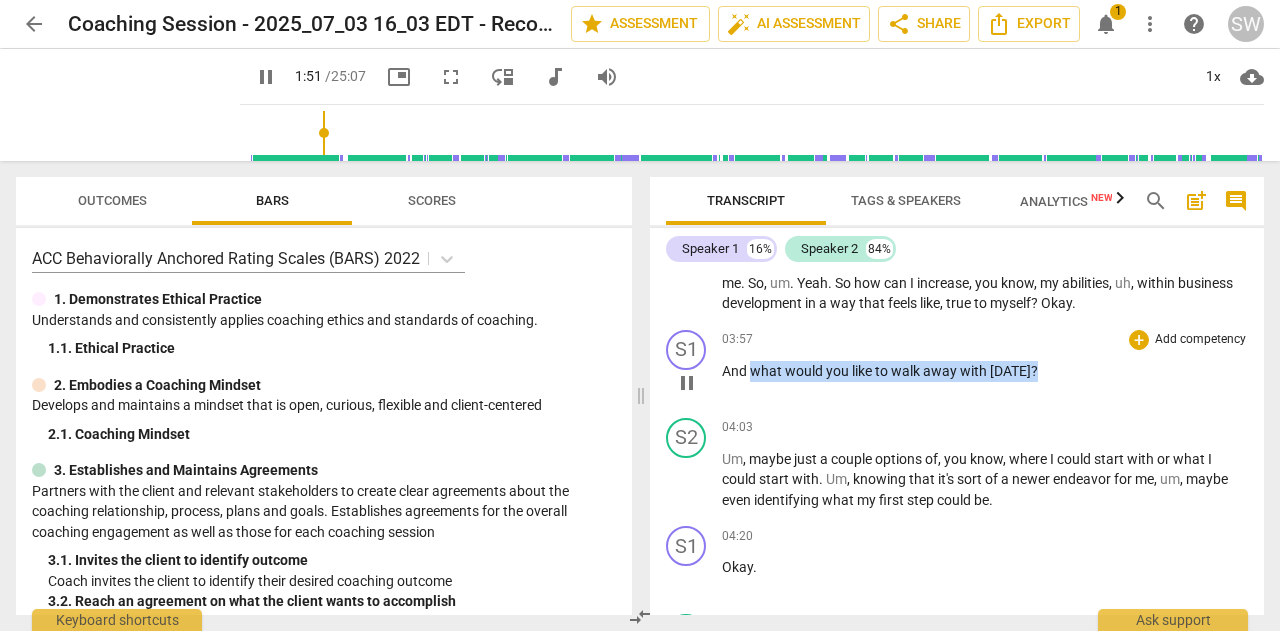 drag, startPoint x: 750, startPoint y: 394, endPoint x: 1057, endPoint y: 393, distance: 307.00162 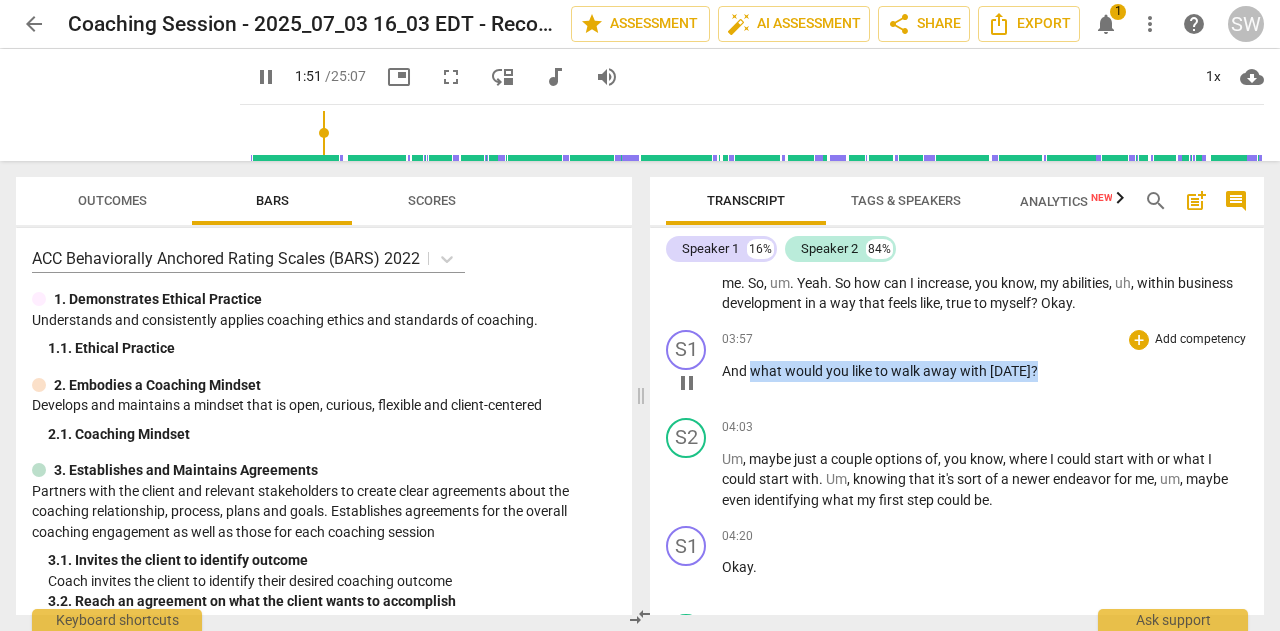 click on "And   what   would   you   like   to   walk   away   with   [DATE] ?" at bounding box center [985, 371] 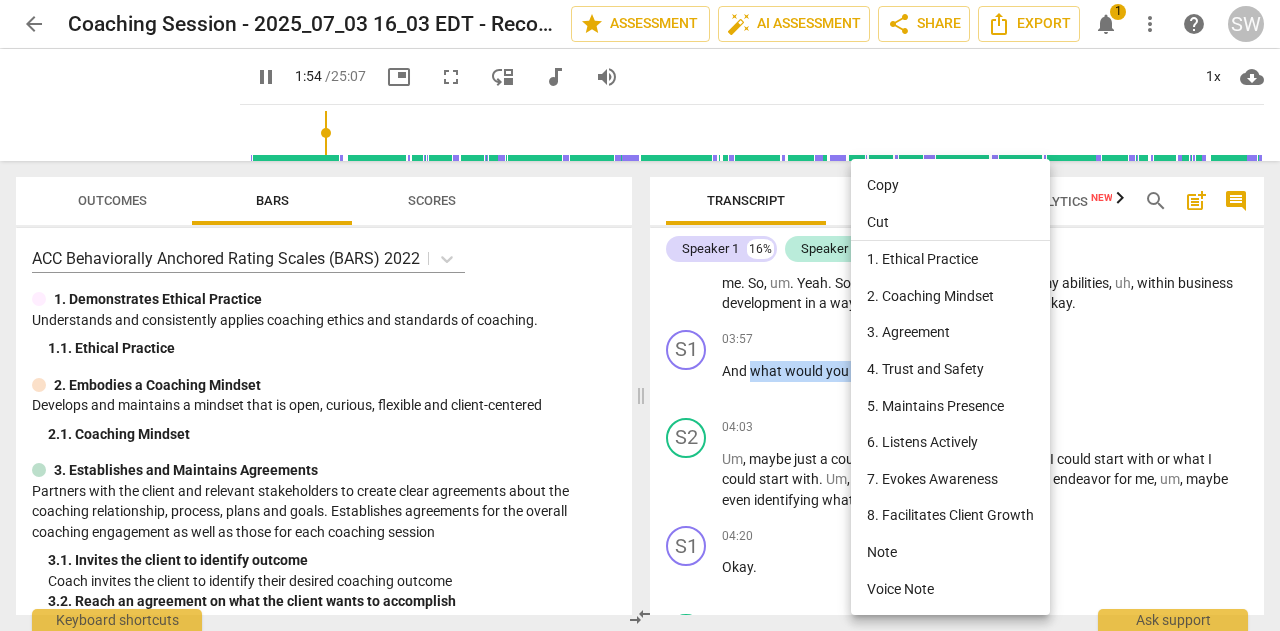 click on "Copy" at bounding box center (950, 185) 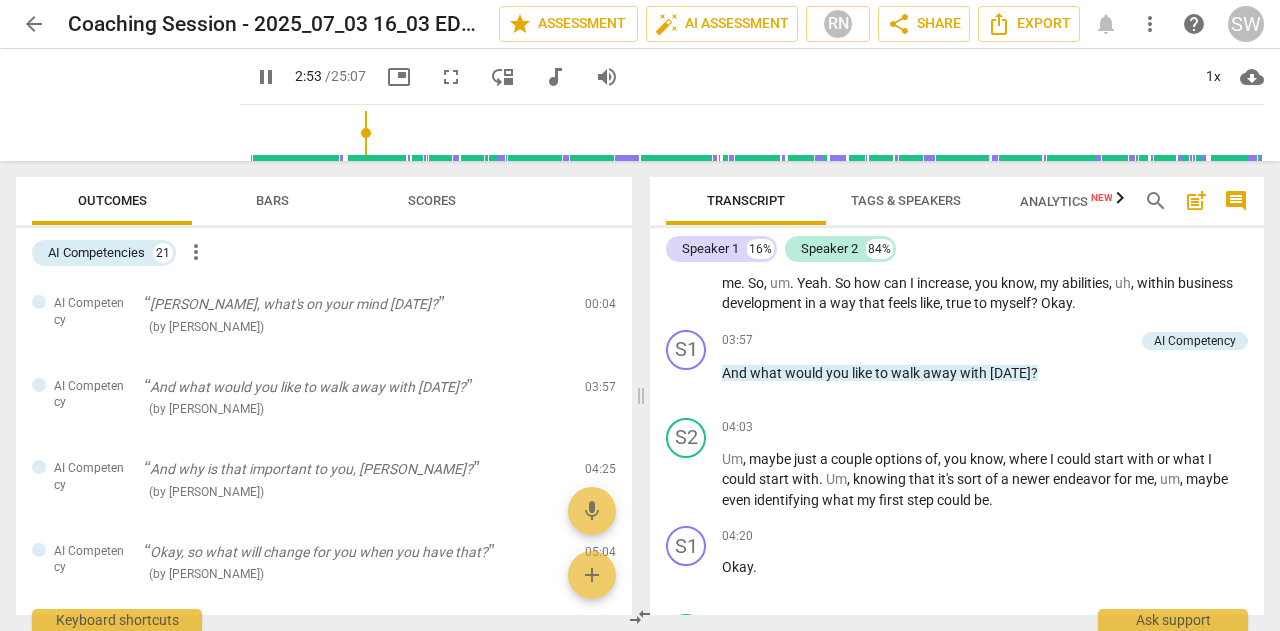 scroll, scrollTop: 456, scrollLeft: 0, axis: vertical 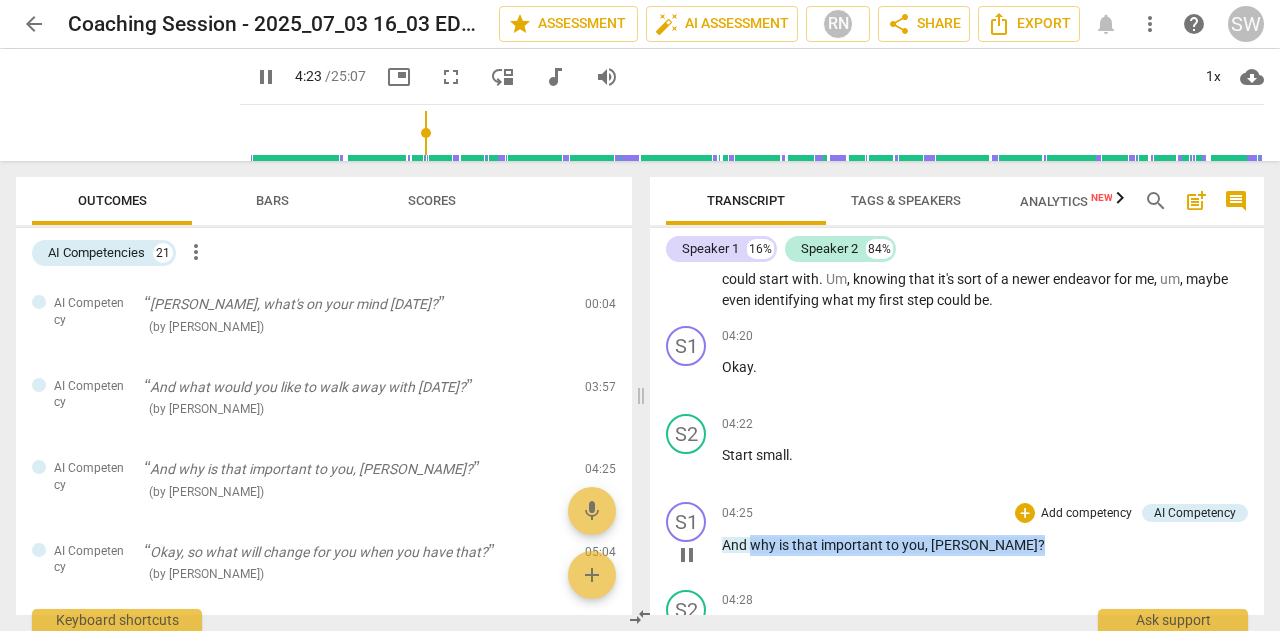 drag, startPoint x: 750, startPoint y: 566, endPoint x: 979, endPoint y: 574, distance: 229.1397 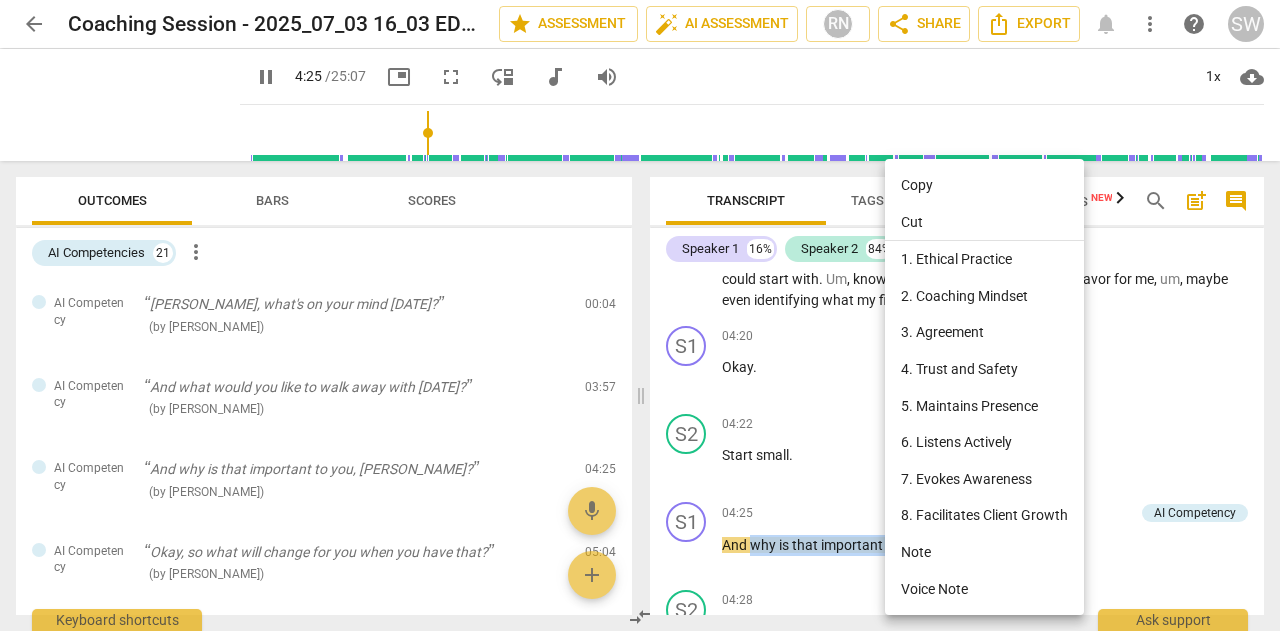 click on "Copy" at bounding box center (984, 185) 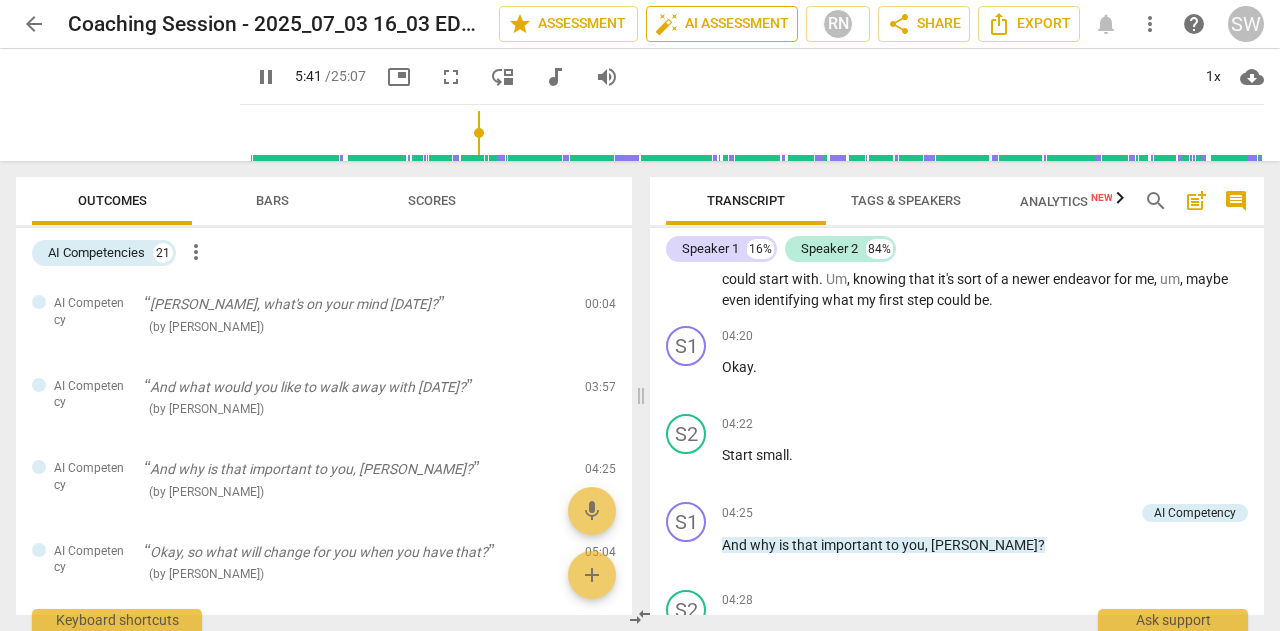 scroll, scrollTop: 1426, scrollLeft: 0, axis: vertical 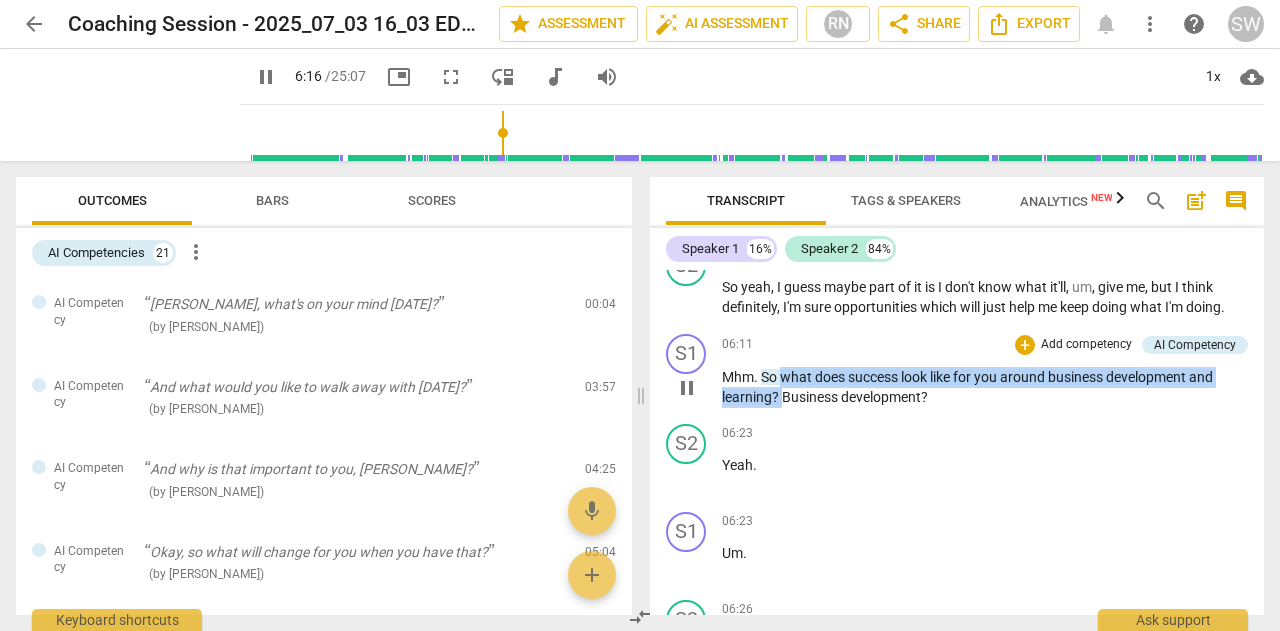 drag, startPoint x: 786, startPoint y: 398, endPoint x: 784, endPoint y: 429, distance: 31.06445 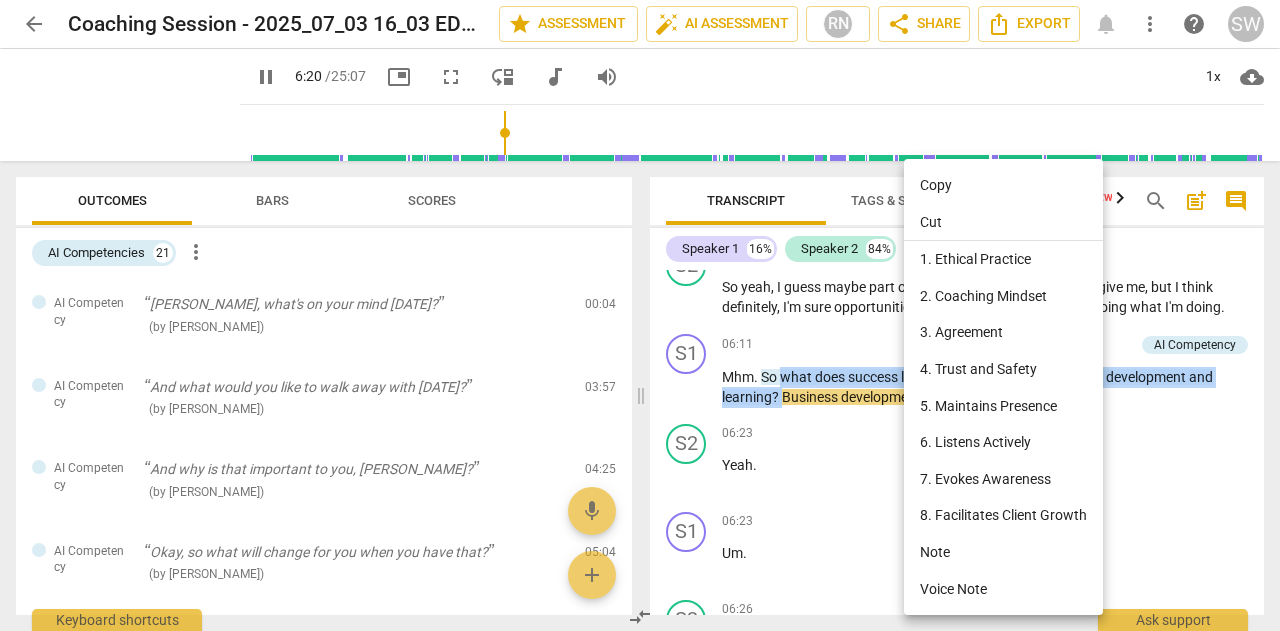 click on "Copy" at bounding box center (1003, 185) 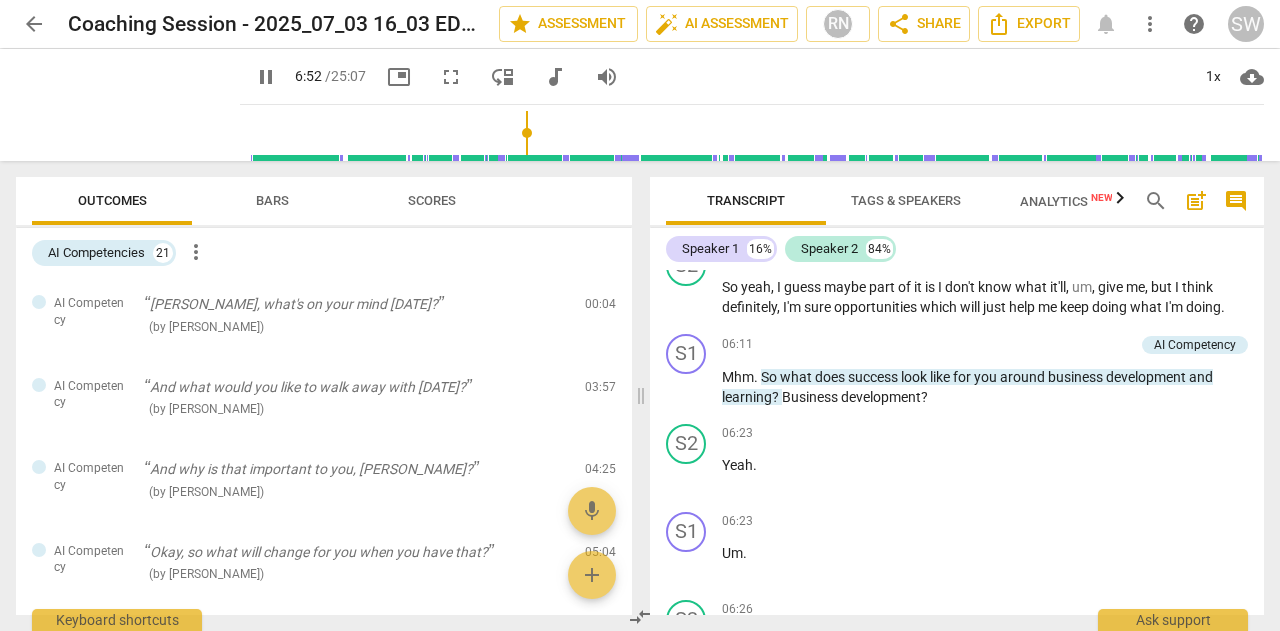 scroll, scrollTop: 2452, scrollLeft: 0, axis: vertical 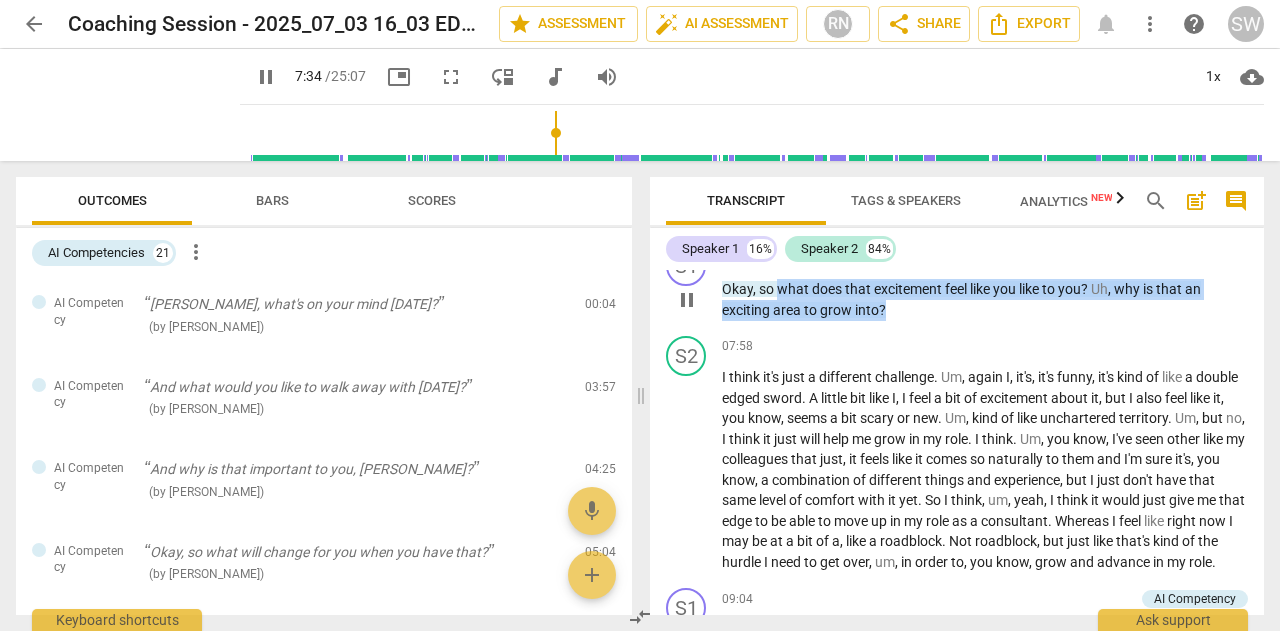 drag, startPoint x: 777, startPoint y: 308, endPoint x: 892, endPoint y: 327, distance: 116.559 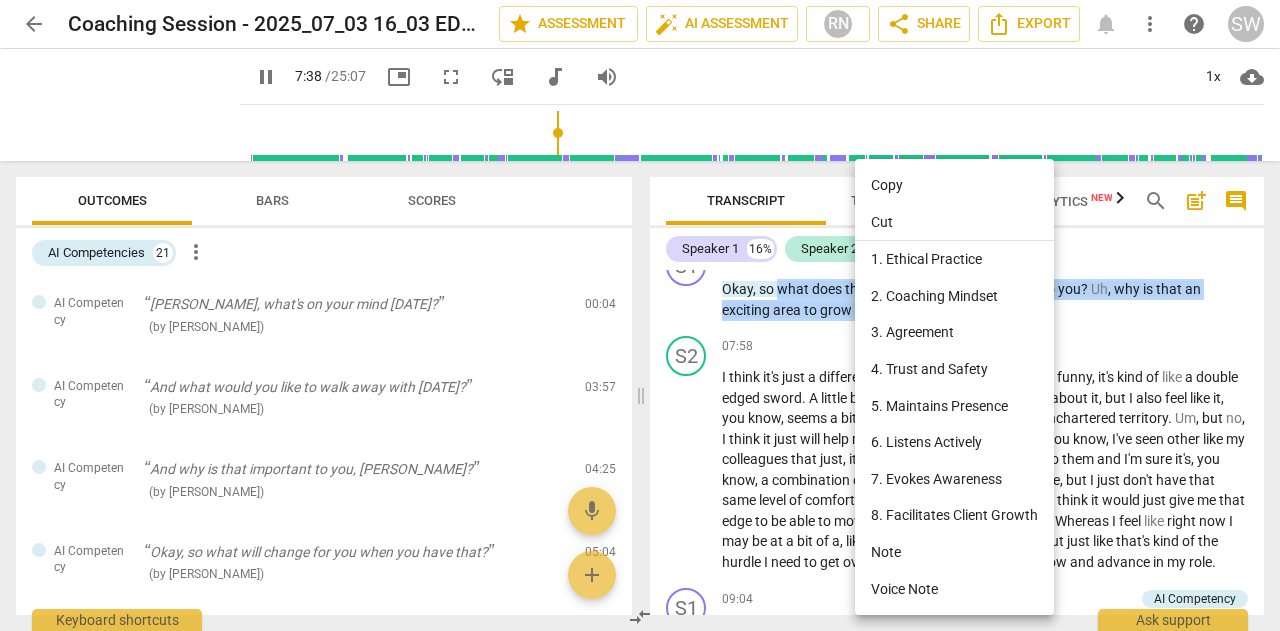 click on "Copy" at bounding box center [954, 185] 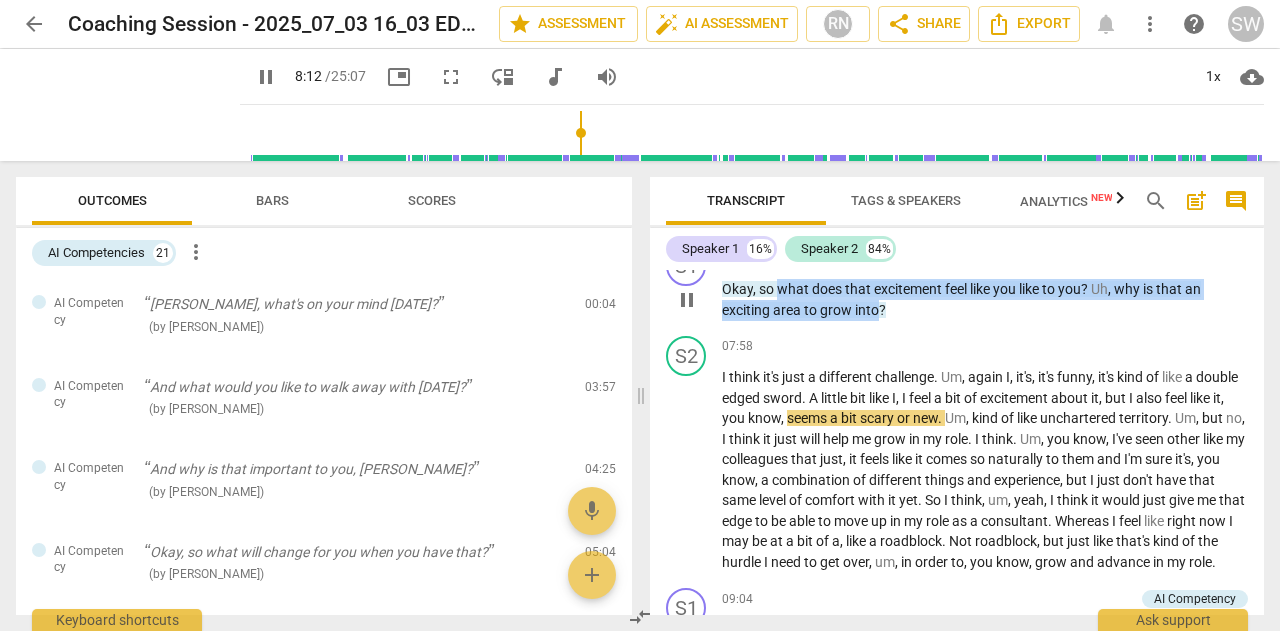 drag, startPoint x: 814, startPoint y: 306, endPoint x: 780, endPoint y: 306, distance: 34 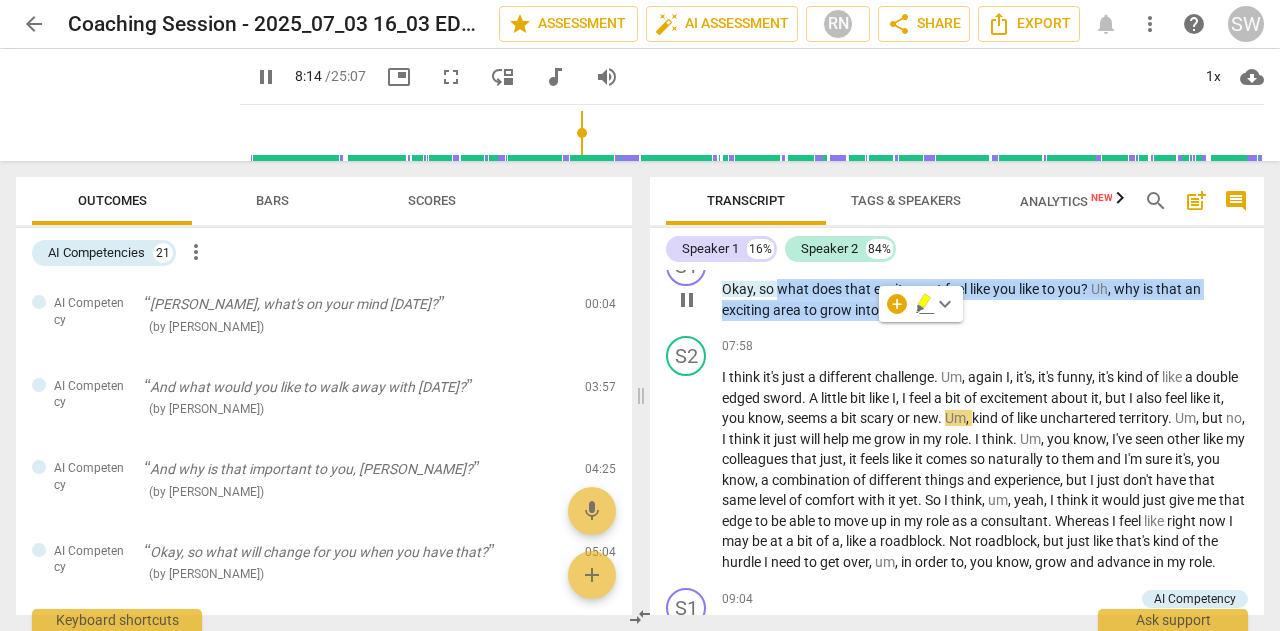 click on "area" at bounding box center [788, 310] 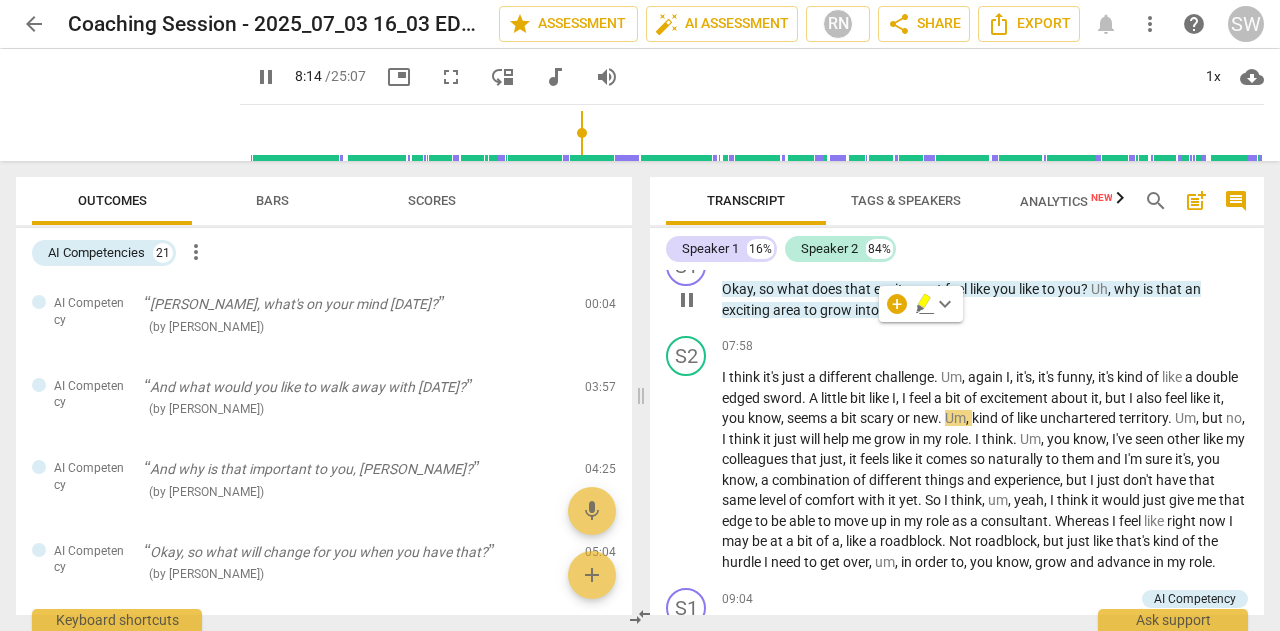 scroll, scrollTop: 3298, scrollLeft: 0, axis: vertical 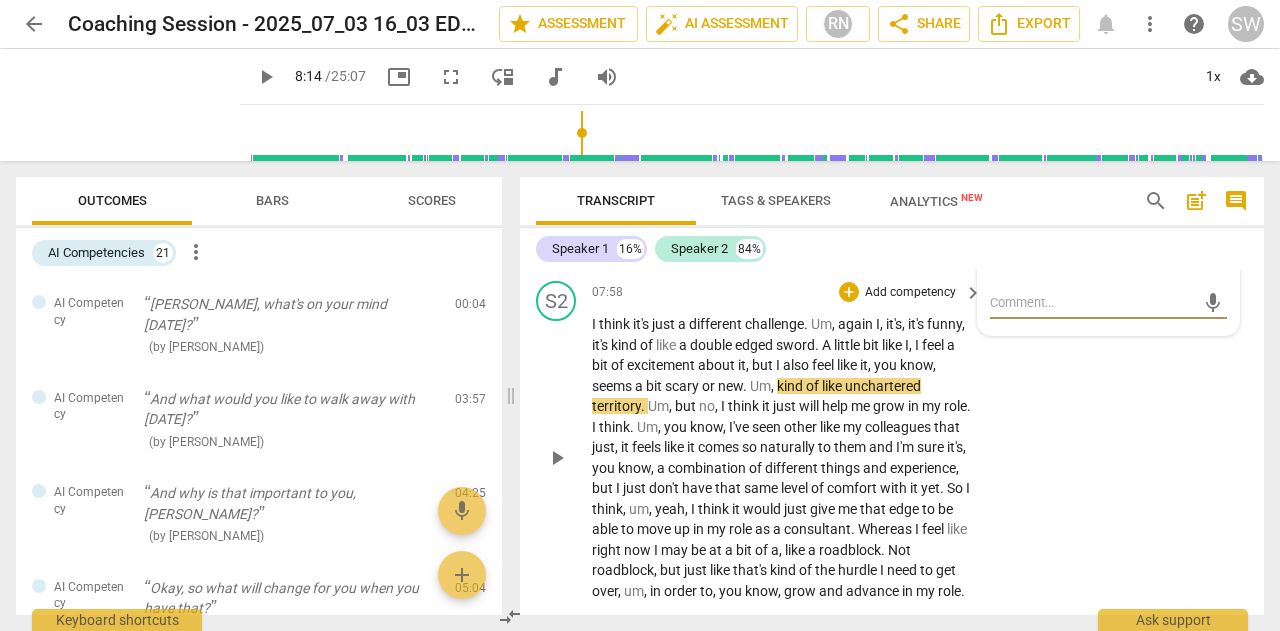 click on "keyboard_arrow_right" at bounding box center (973, 293) 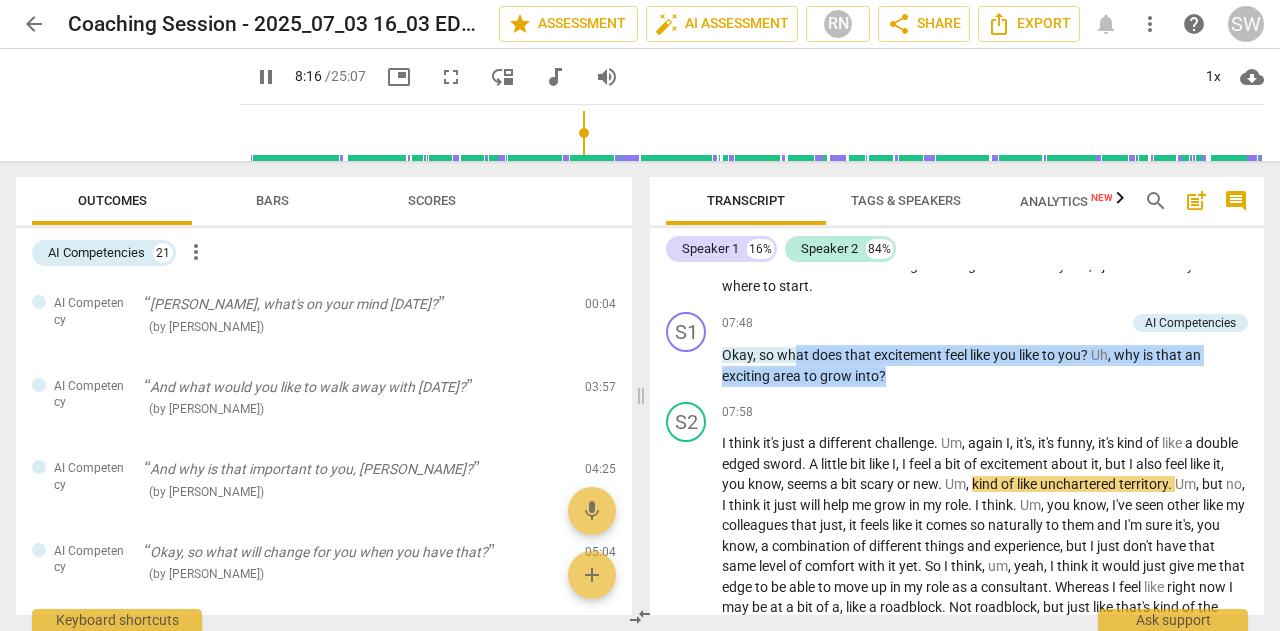scroll, scrollTop: 2640, scrollLeft: 0, axis: vertical 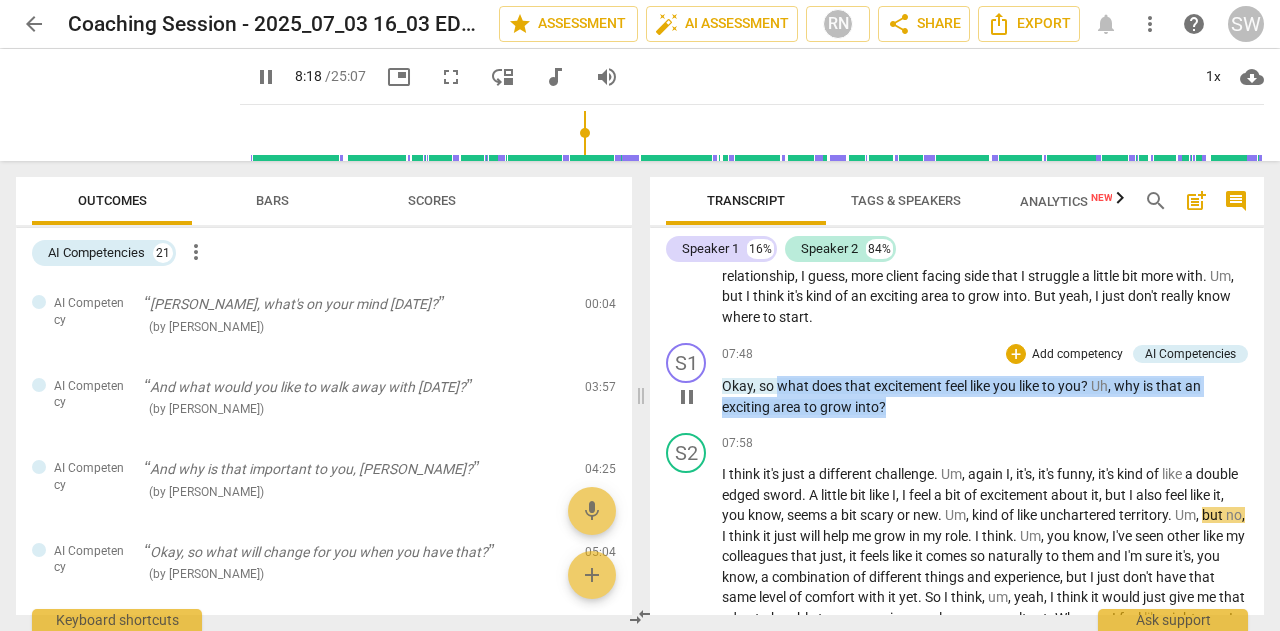 drag, startPoint x: 896, startPoint y: 305, endPoint x: 779, endPoint y: 407, distance: 155.2192 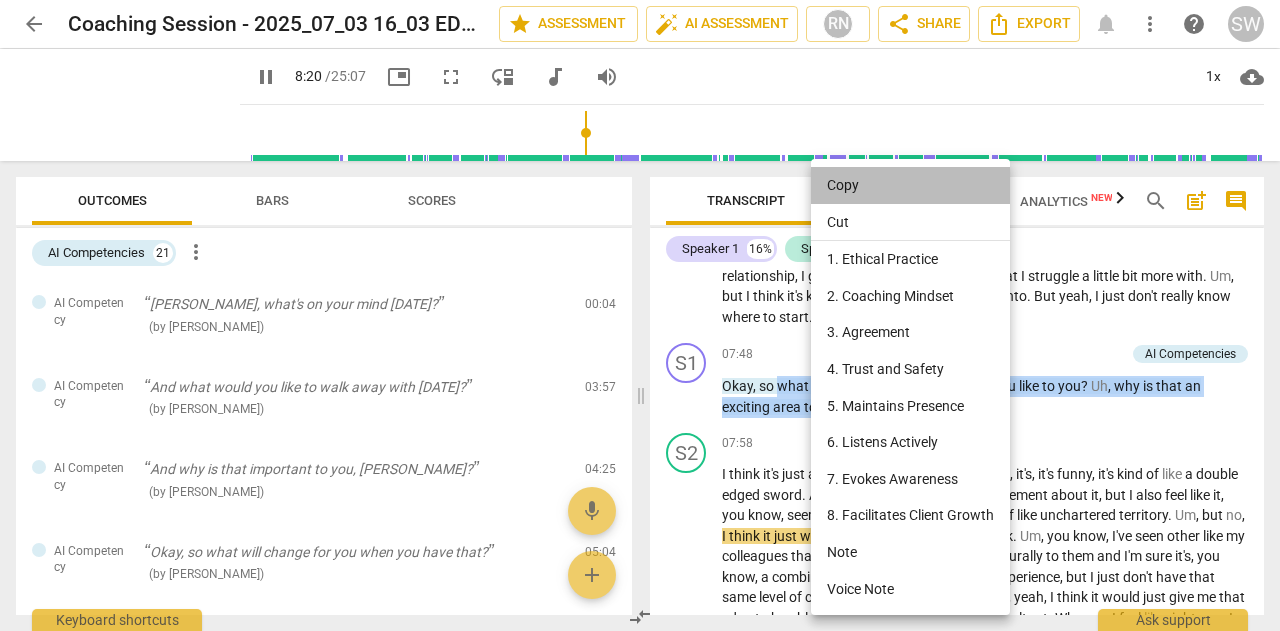 click on "Copy" at bounding box center [910, 185] 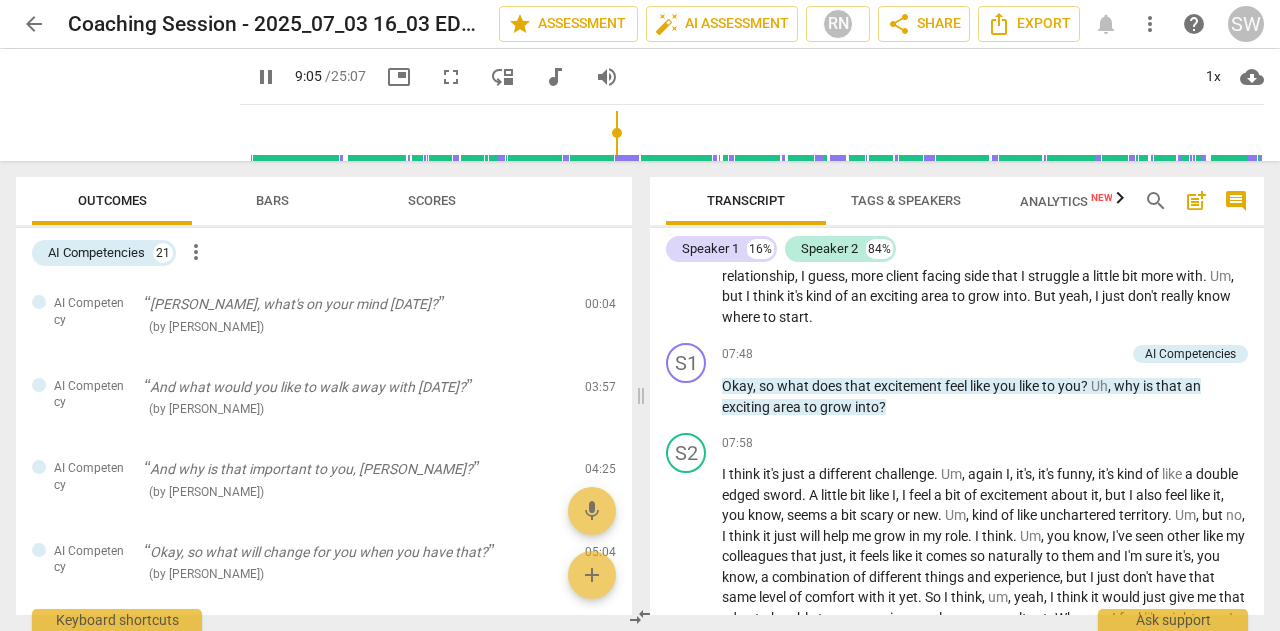 scroll, scrollTop: 3020, scrollLeft: 0, axis: vertical 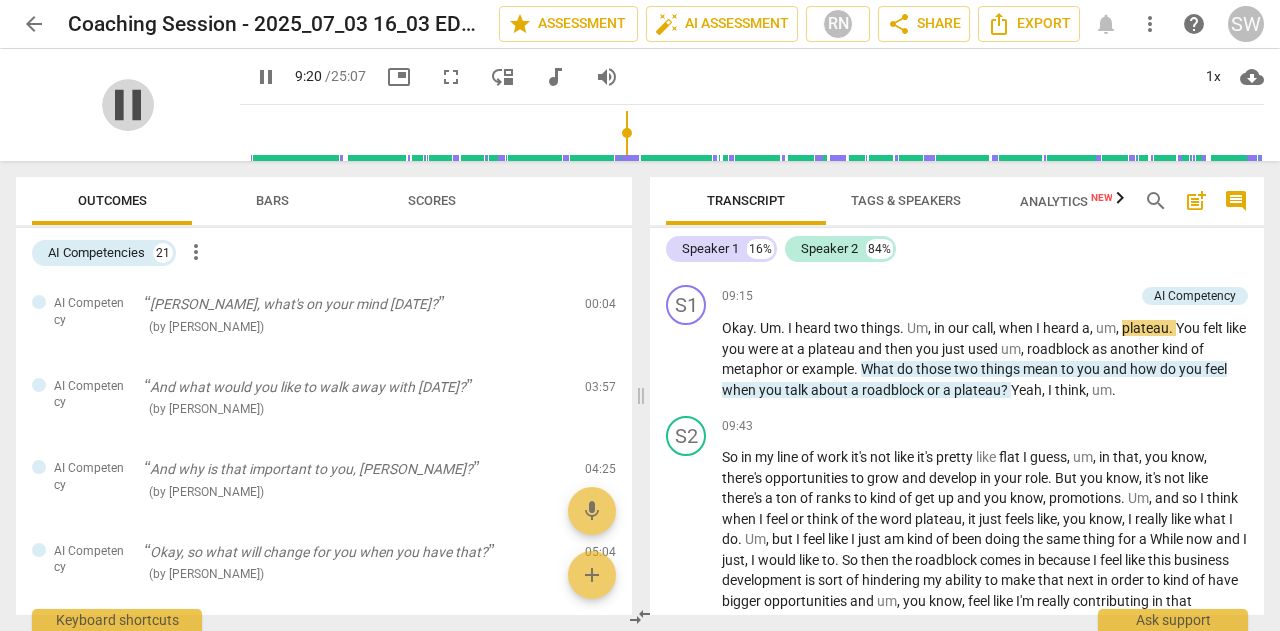 click on "pause" at bounding box center (128, 105) 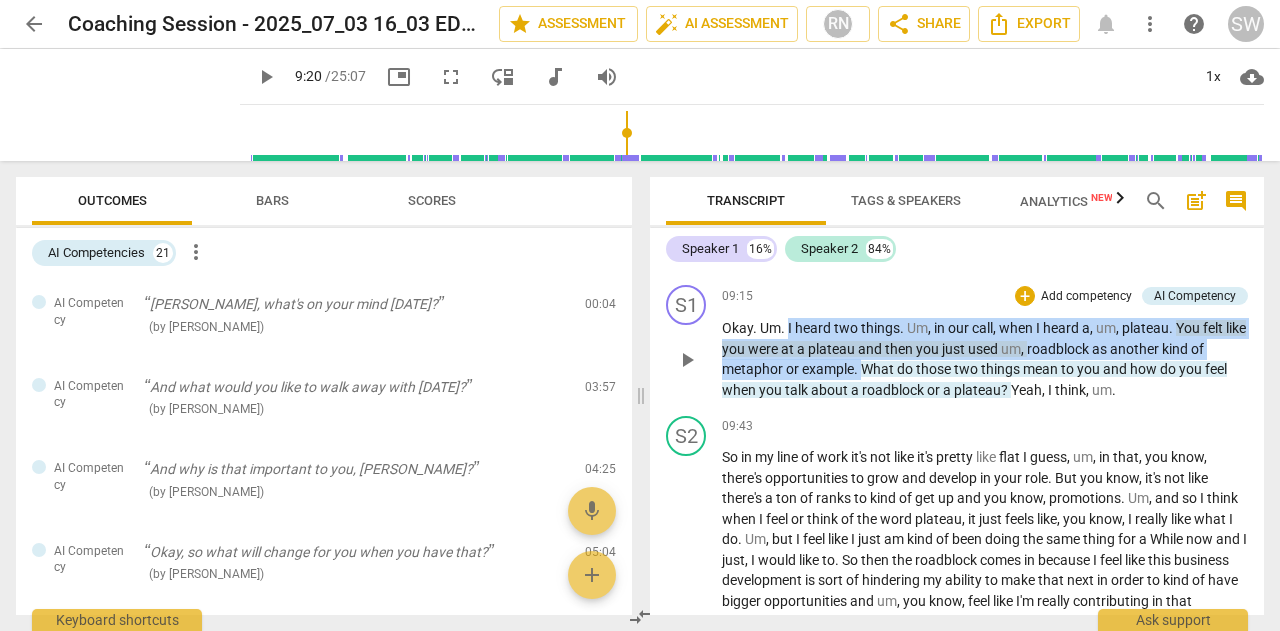 drag, startPoint x: 786, startPoint y: 366, endPoint x: 860, endPoint y: 411, distance: 86.608315 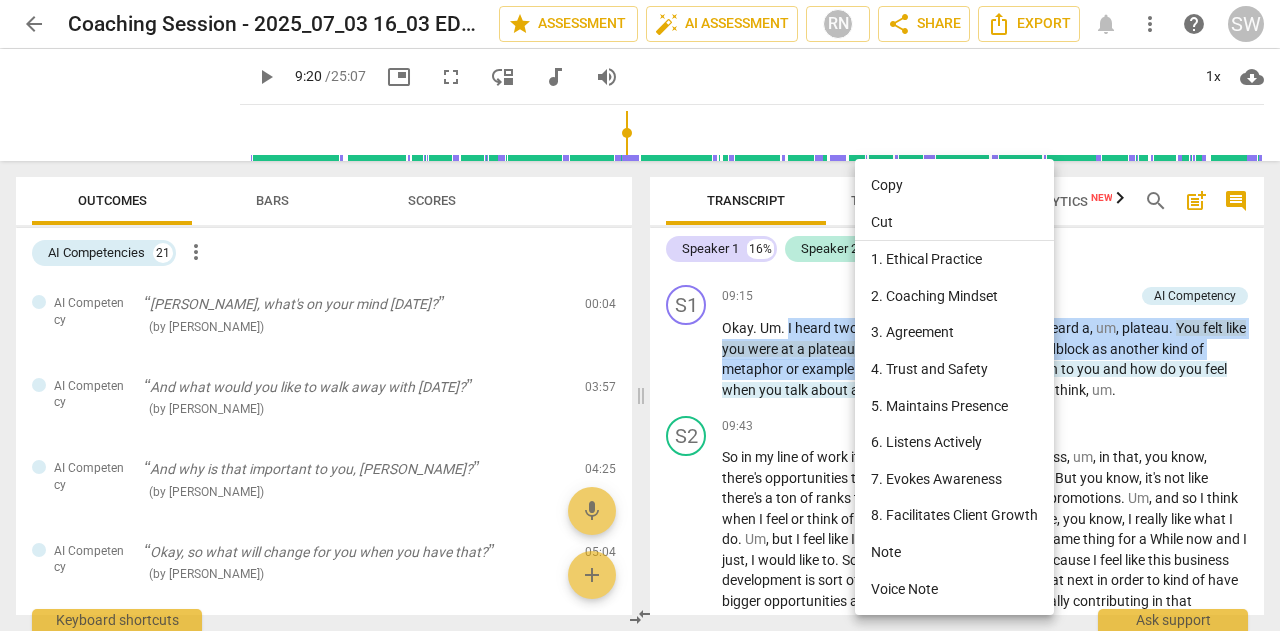 click on "Copy" at bounding box center (954, 185) 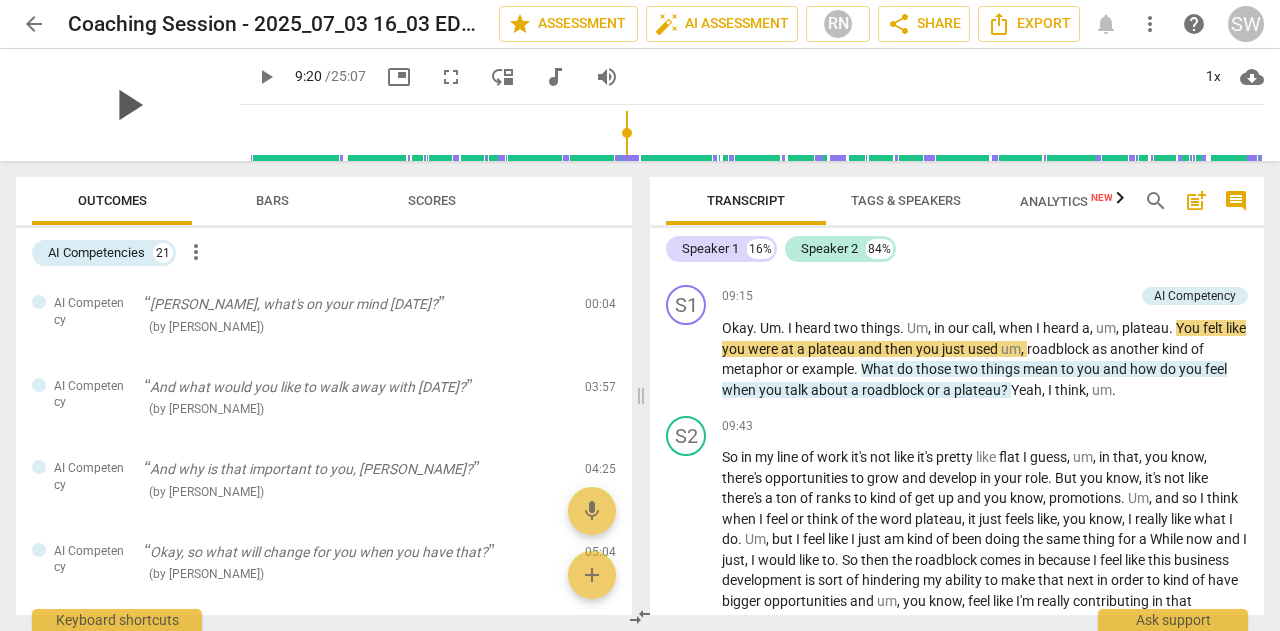 click on "play_arrow" at bounding box center (128, 105) 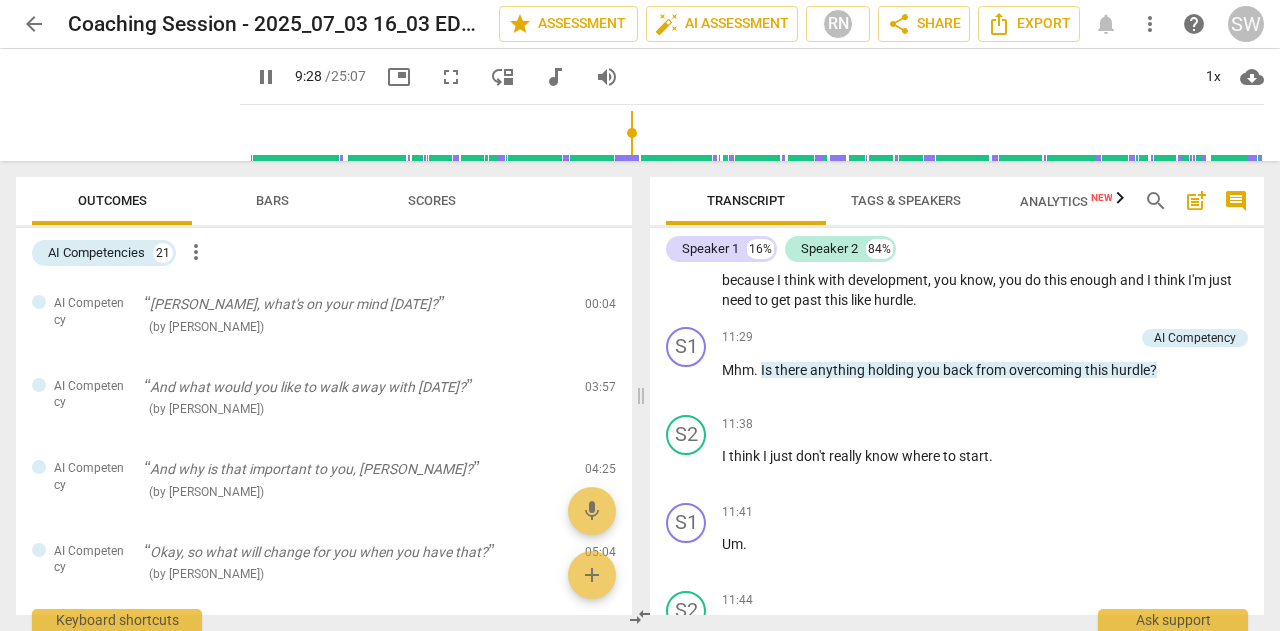scroll, scrollTop: 3712, scrollLeft: 0, axis: vertical 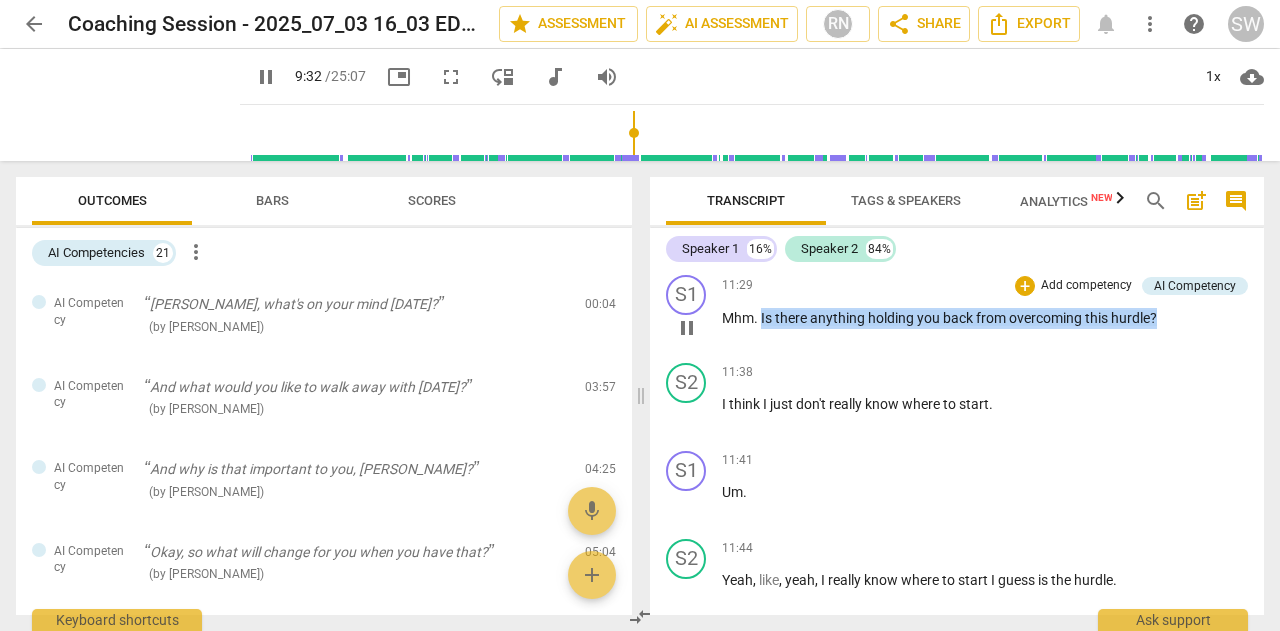 drag, startPoint x: 762, startPoint y: 361, endPoint x: 1160, endPoint y: 362, distance: 398.00125 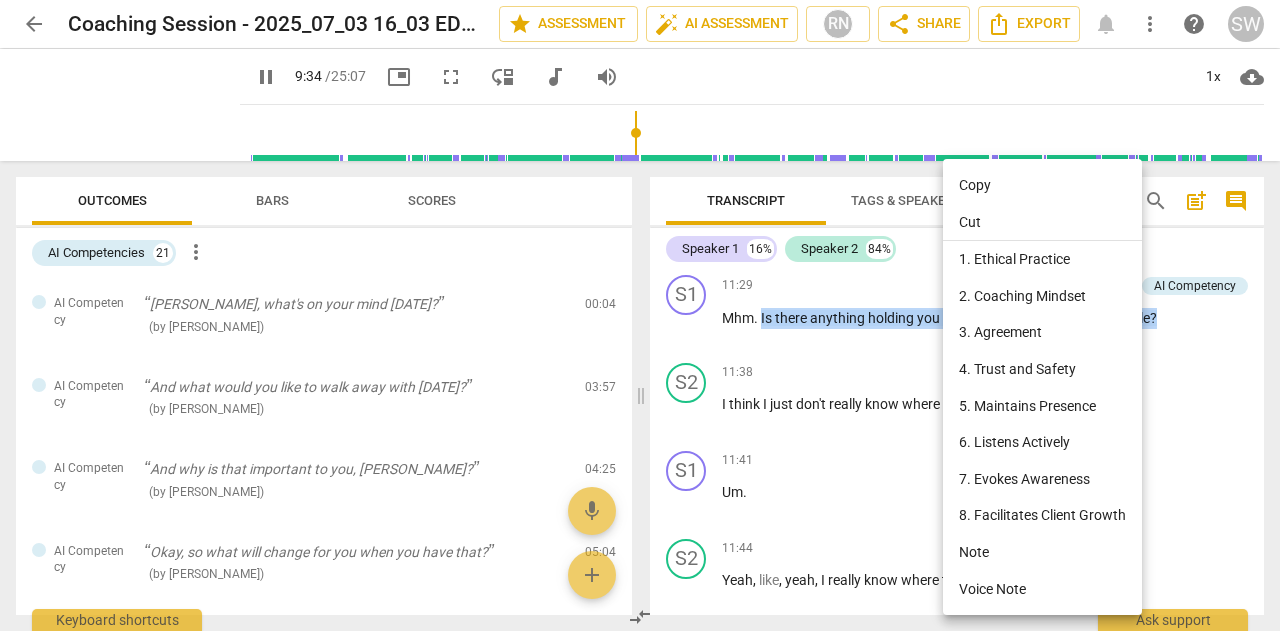 click on "Copy" at bounding box center [1042, 185] 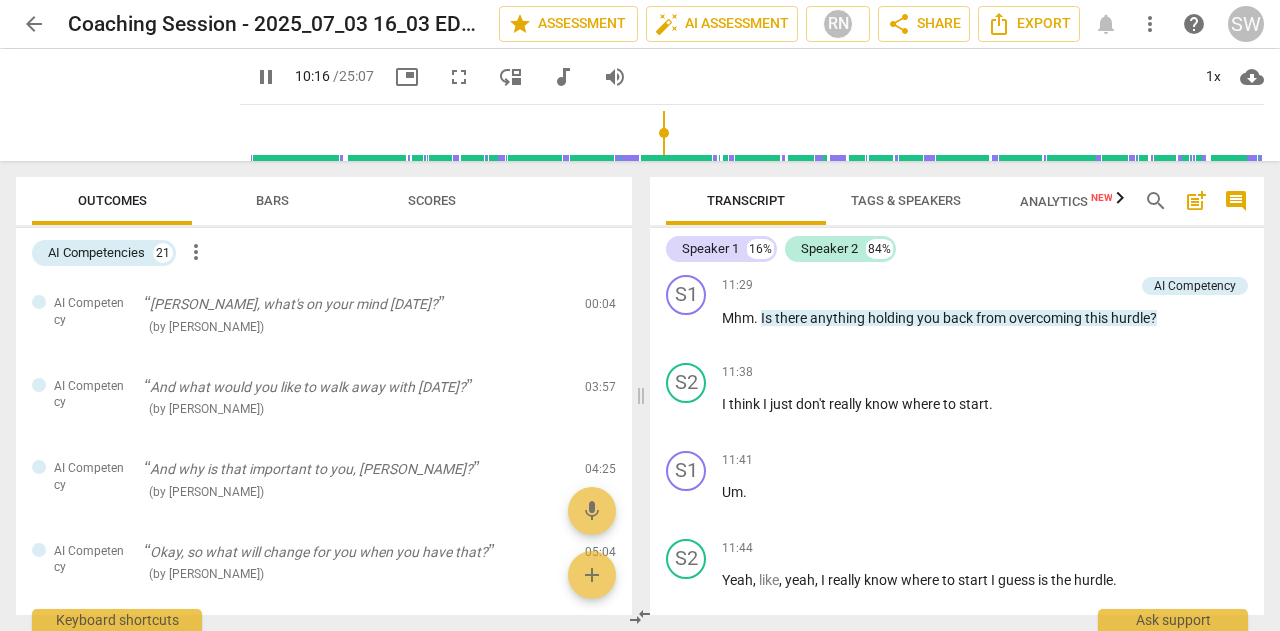 scroll, scrollTop: 3368, scrollLeft: 0, axis: vertical 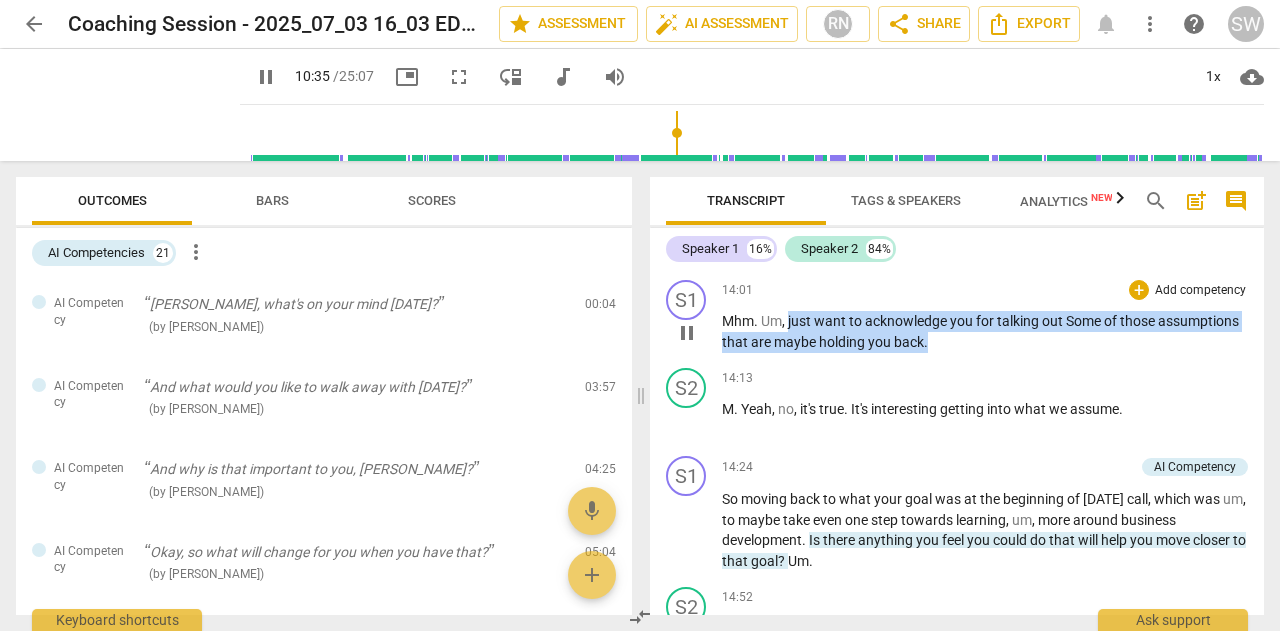 drag, startPoint x: 787, startPoint y: 384, endPoint x: 1048, endPoint y: 407, distance: 262.01144 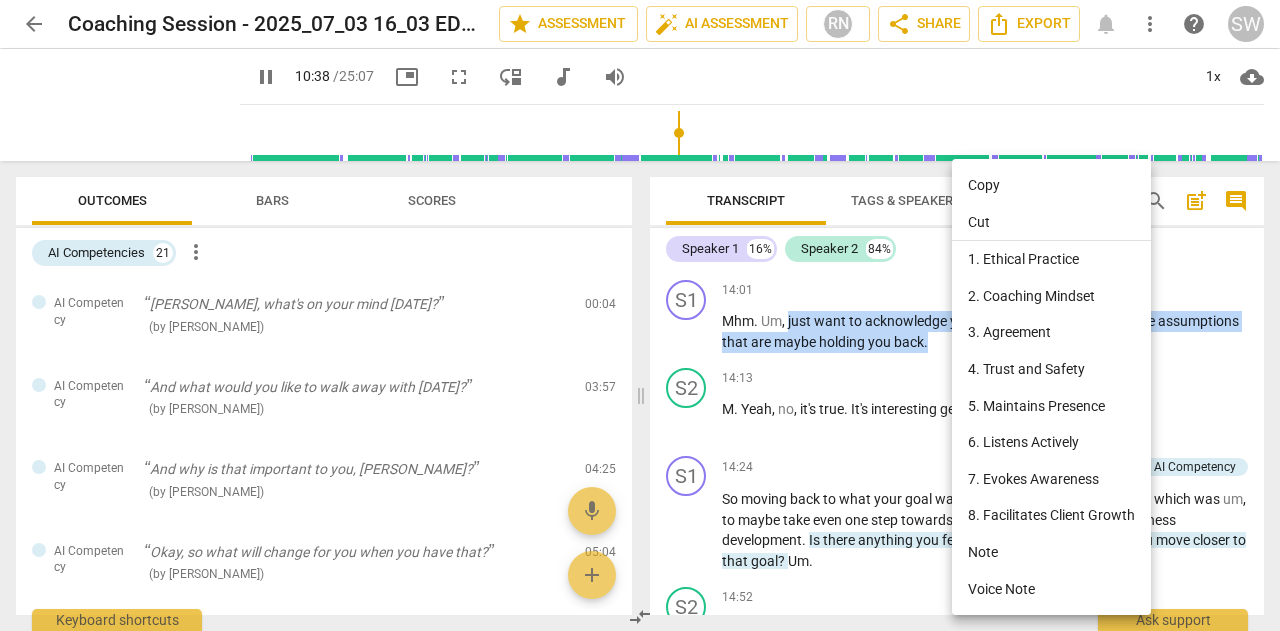 click on "Copy" at bounding box center [1051, 185] 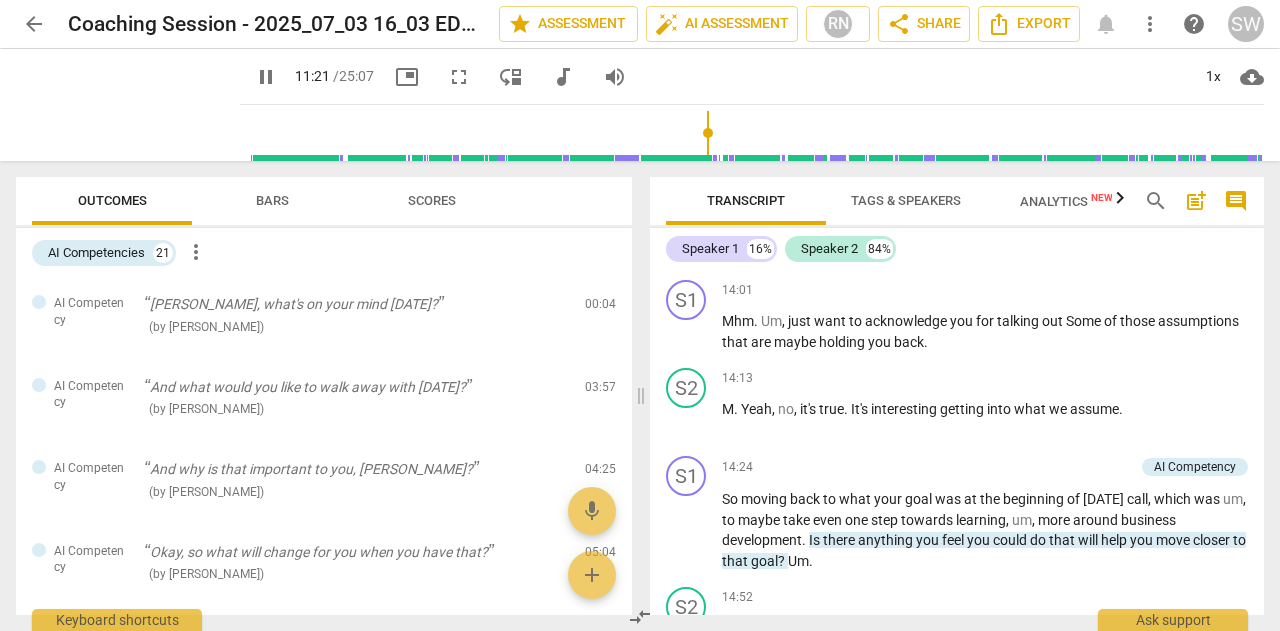scroll, scrollTop: 3578, scrollLeft: 0, axis: vertical 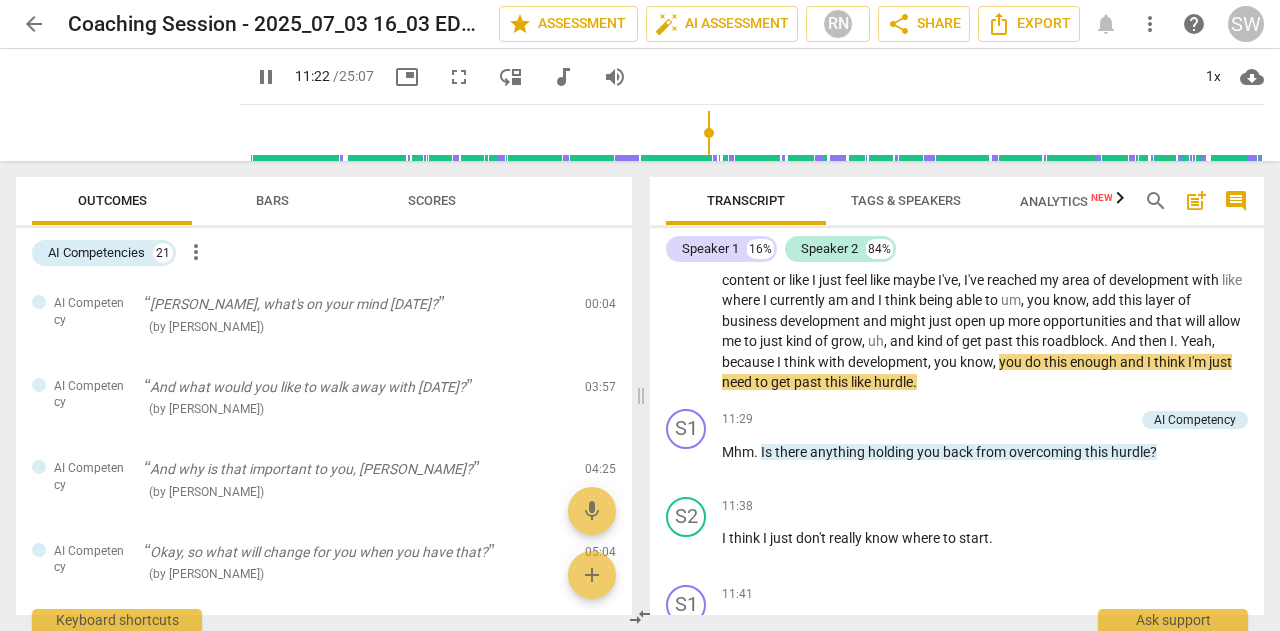 click on "Transcript Tags & Speakers Analytics   New search post_add comment Speaker 1 16% Speaker 2 84% S1 play_arrow pause 00:03 + Add competency AI Competency keyboard_arrow_right Okay .   [PERSON_NAME] ,   what's   on   your   mind   [DATE] ? AI Competency auto_awesome AI delete 20:27 [DATE] S2 play_arrow pause 00:07 + Add competency keyboard_arrow_right Yeah ,   um ,   so   as   a   part   of   my   role ,   um ,   I've   been   at   the   organization   I   work   for   for   over   six   years   now .   Um ,   so   I   work   as   a   consultant .   Um ,   and   I   would   like   to   just   sort   of   take   the   next   step   in   my ,   my   role .   Um ,   so   recently   they   enrolled   um ,   sort   of   these   levels   of   consultants .   So   level   one ,   level   two ,   so   basically   allowing   you   to   kind   of   develop   and   grow   in   your   role .   So   sort   of   a   career   path   if   you   will .   Um ,   so   I ,   yeah ,   I   would   just   like   to   take   the   next" at bounding box center [961, 396] 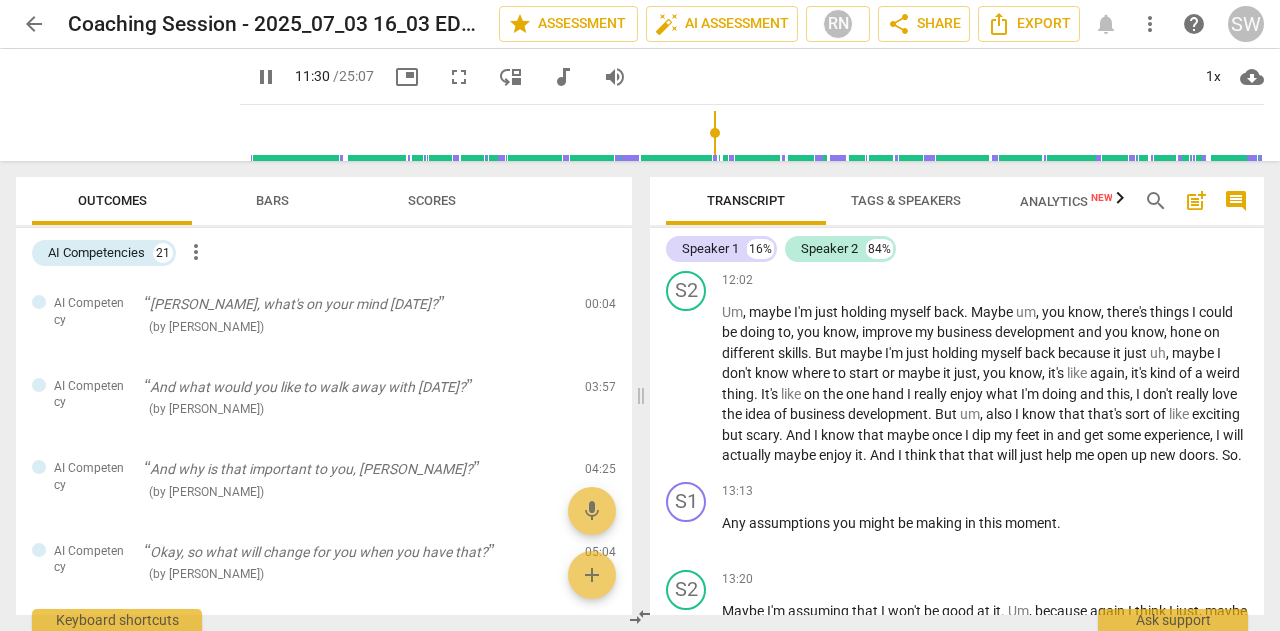 scroll, scrollTop: 4105, scrollLeft: 0, axis: vertical 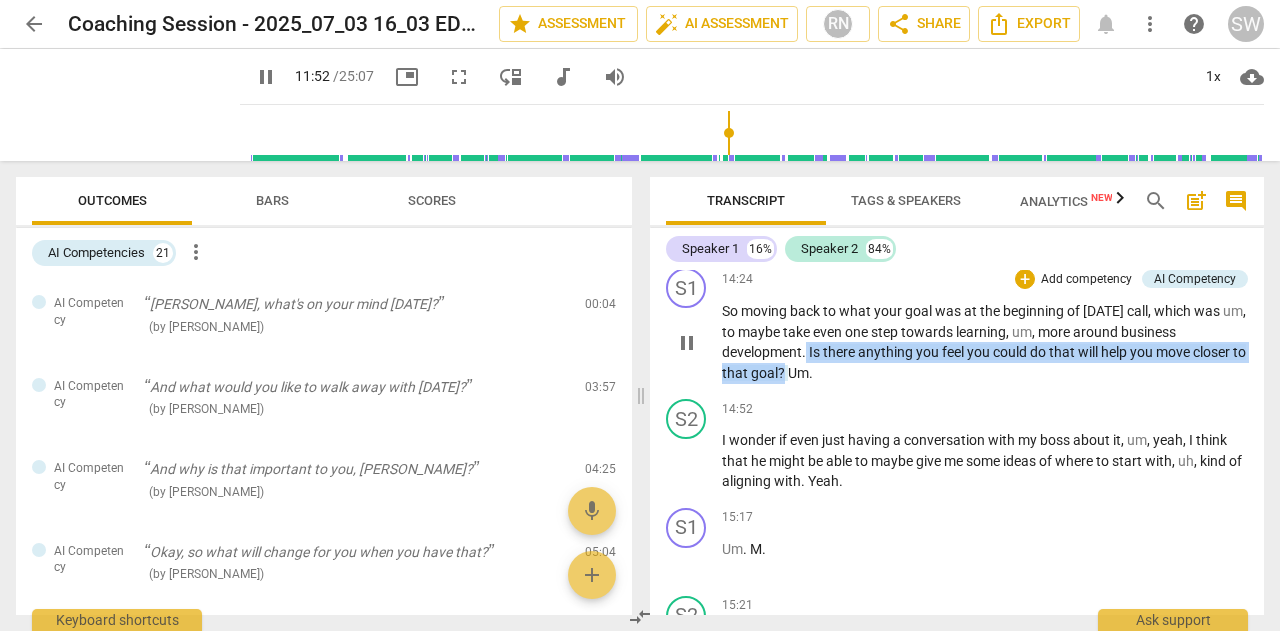 drag, startPoint x: 807, startPoint y: 414, endPoint x: 799, endPoint y: 432, distance: 19.697716 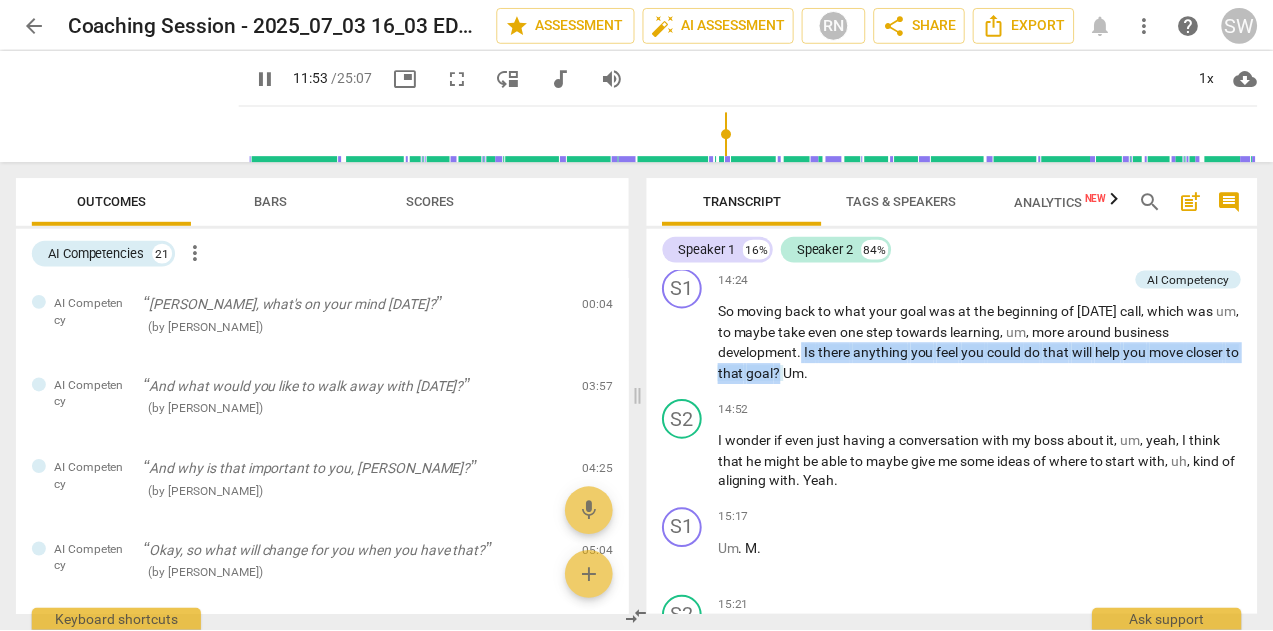 scroll, scrollTop: 4164, scrollLeft: 0, axis: vertical 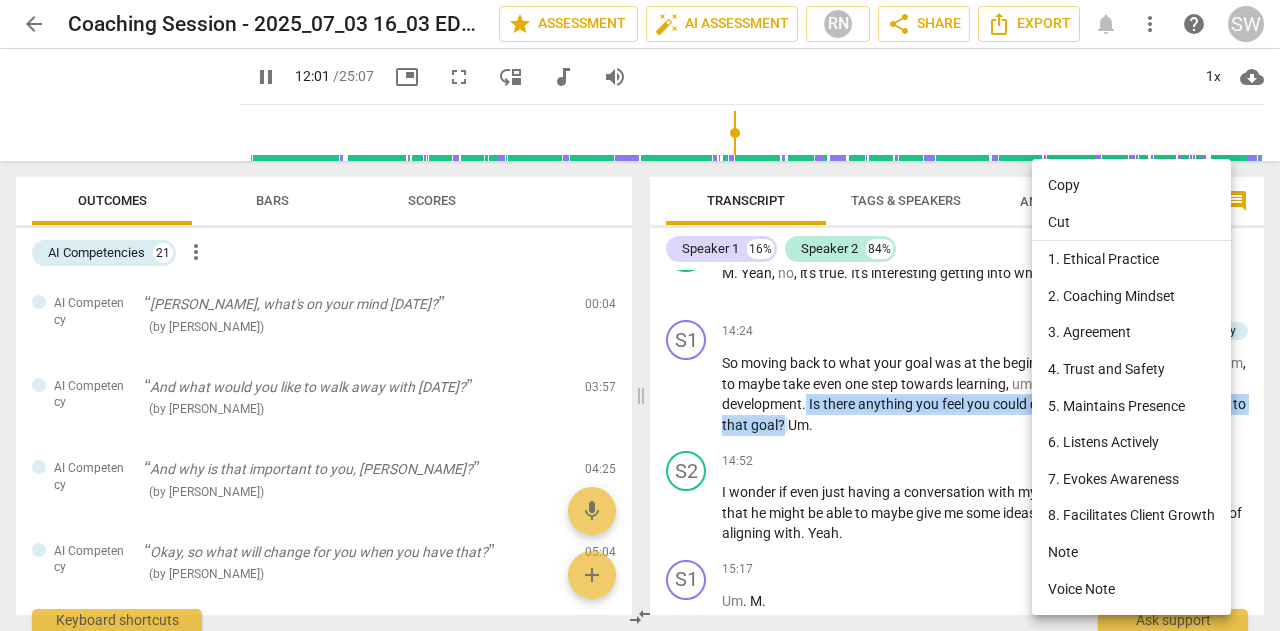 click on "Copy" at bounding box center (1131, 185) 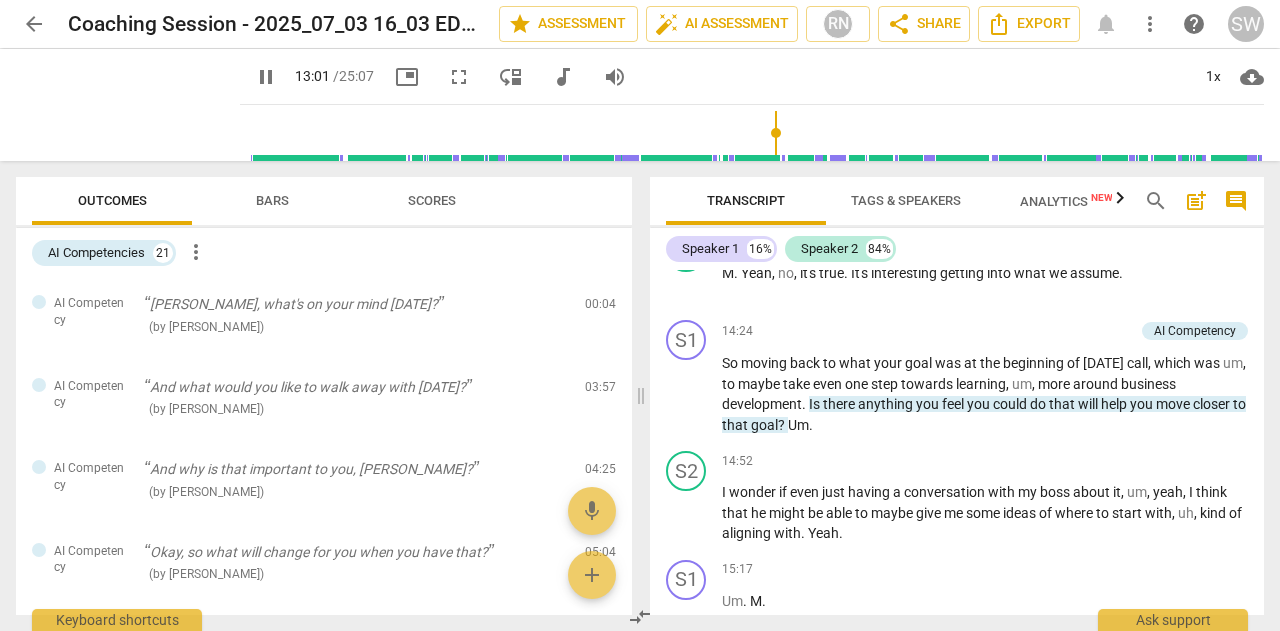 scroll, scrollTop: 4230, scrollLeft: 0, axis: vertical 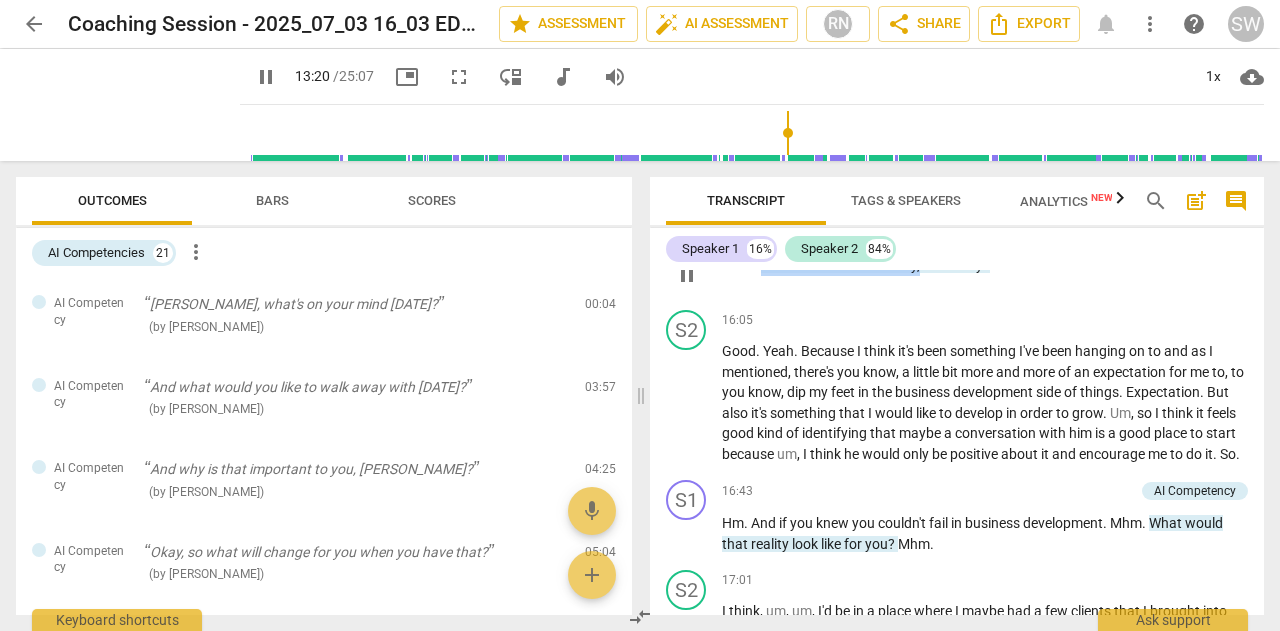 drag, startPoint x: 763, startPoint y: 327, endPoint x: 920, endPoint y: 333, distance: 157.11461 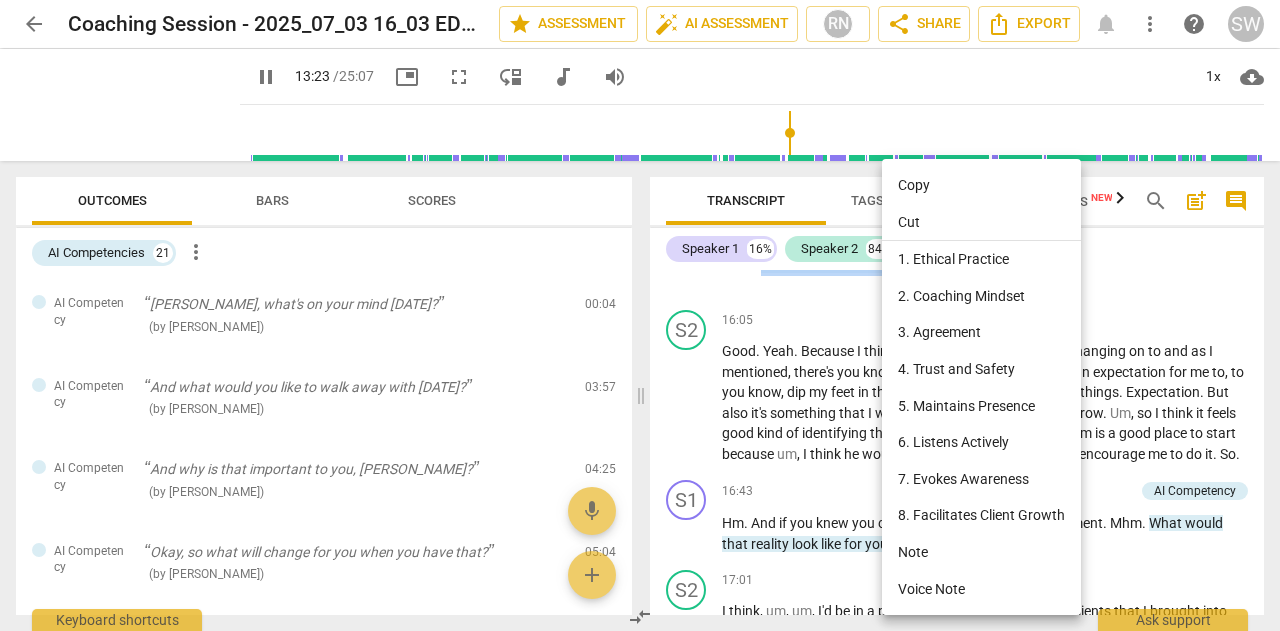 click on "Copy" at bounding box center (981, 185) 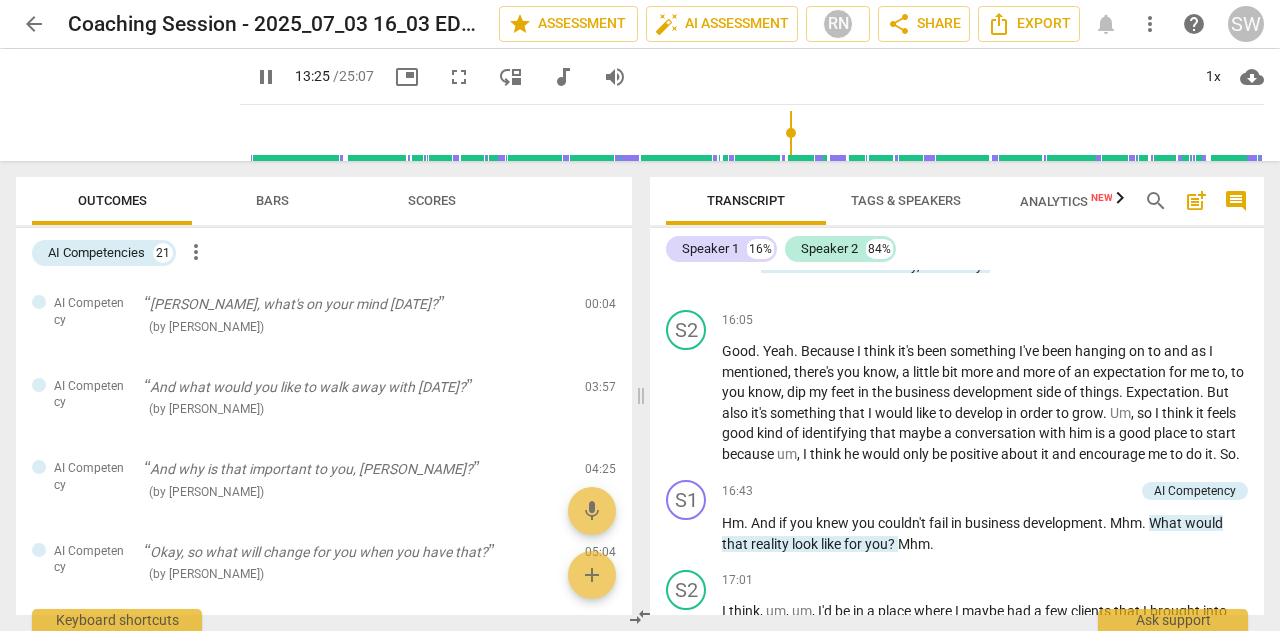 click at bounding box center (756, 133) 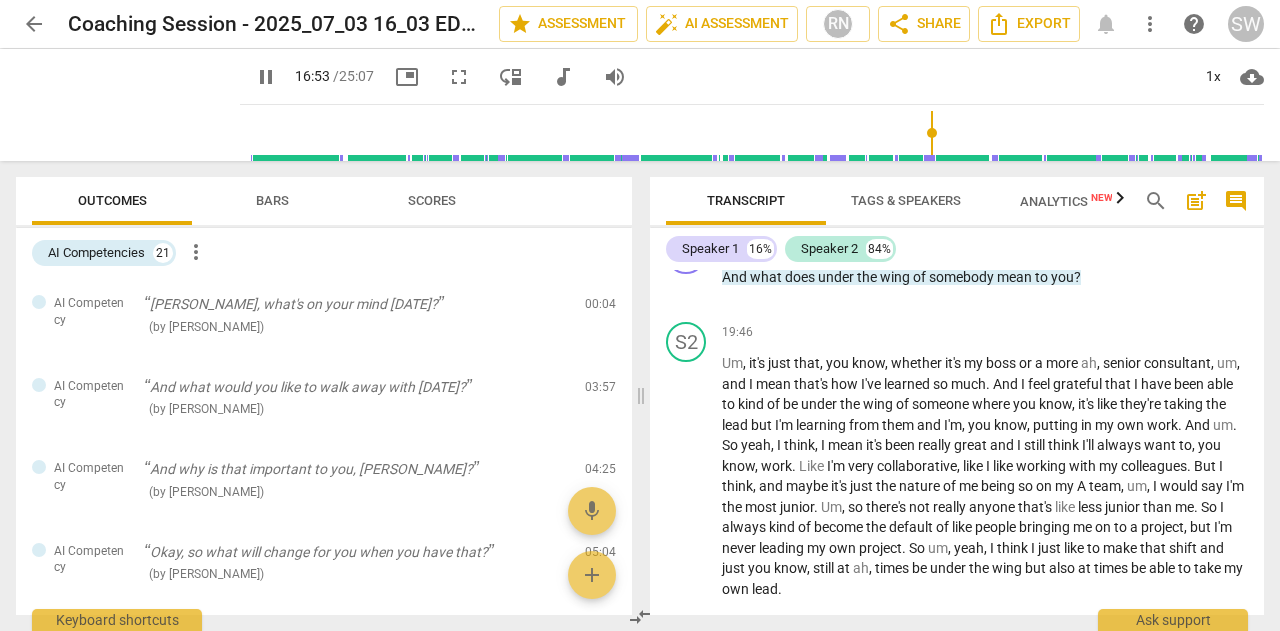 scroll, scrollTop: 6295, scrollLeft: 0, axis: vertical 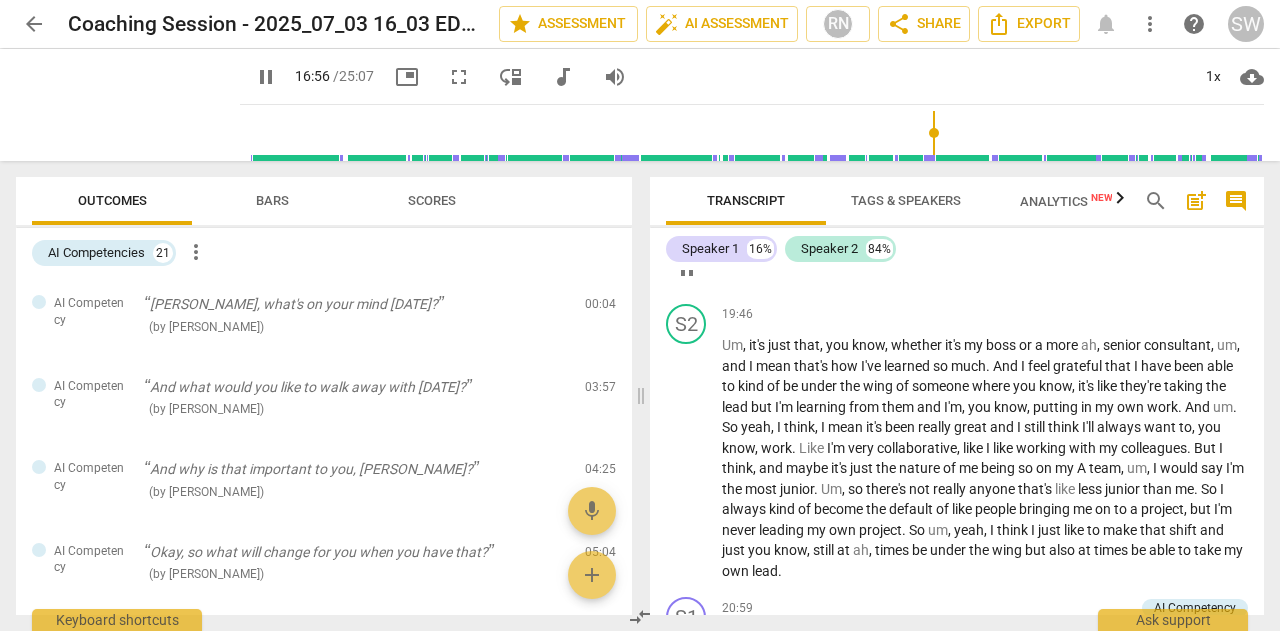 drag, startPoint x: 752, startPoint y: 364, endPoint x: 1088, endPoint y: 361, distance: 336.0134 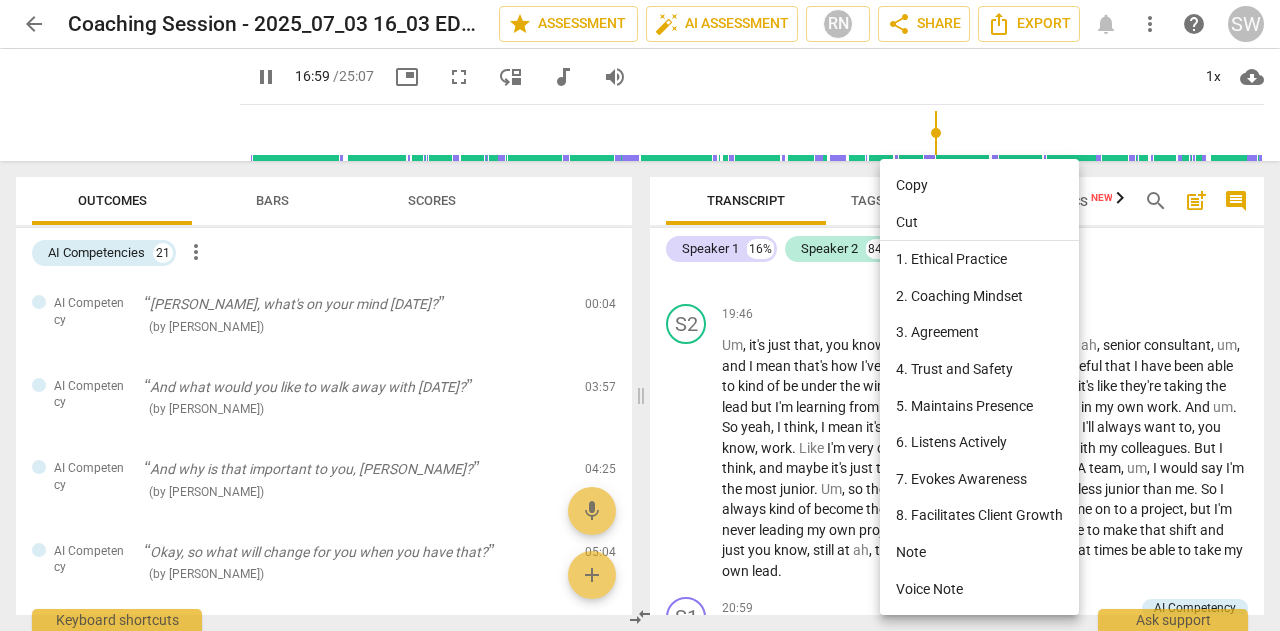 click on "Copy" at bounding box center (979, 185) 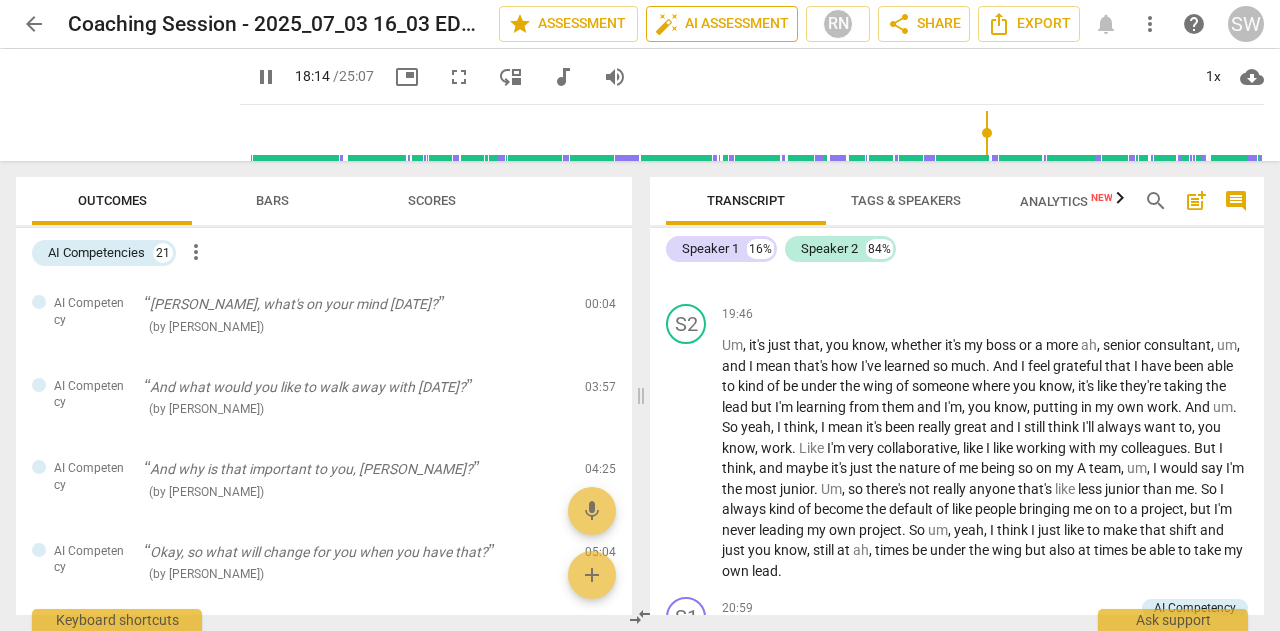 scroll, scrollTop: 5802, scrollLeft: 0, axis: vertical 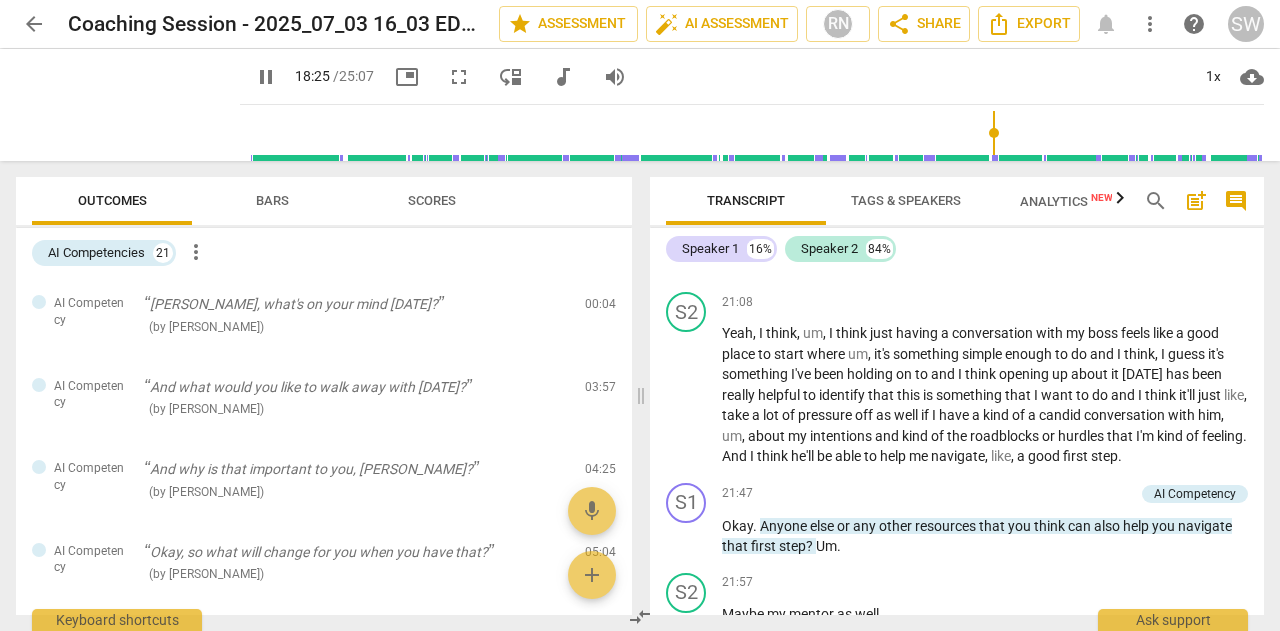drag, startPoint x: 811, startPoint y: 350, endPoint x: 944, endPoint y: 344, distance: 133.13527 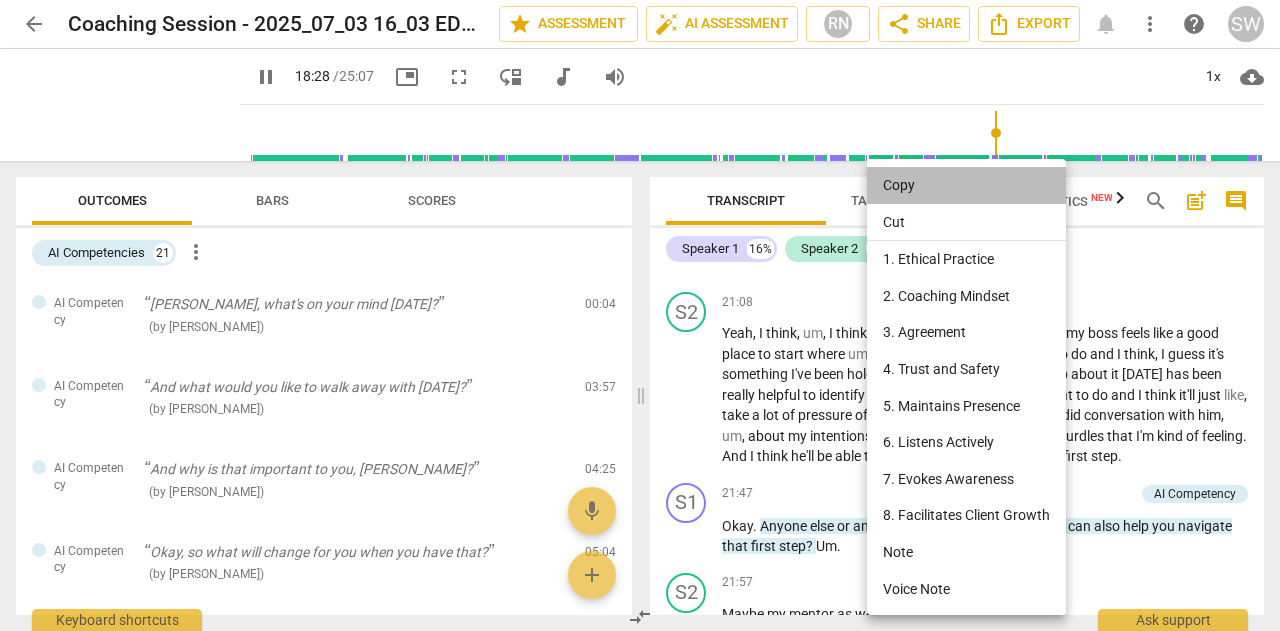 click on "Copy" at bounding box center [966, 185] 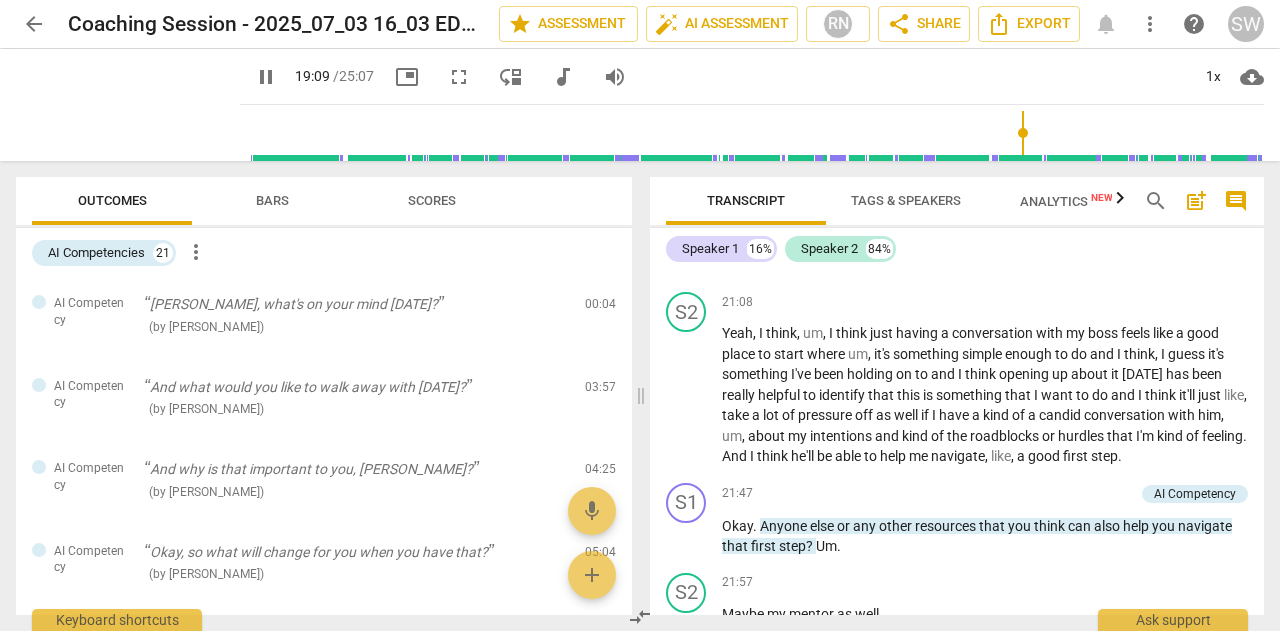 scroll, scrollTop: 6097, scrollLeft: 0, axis: vertical 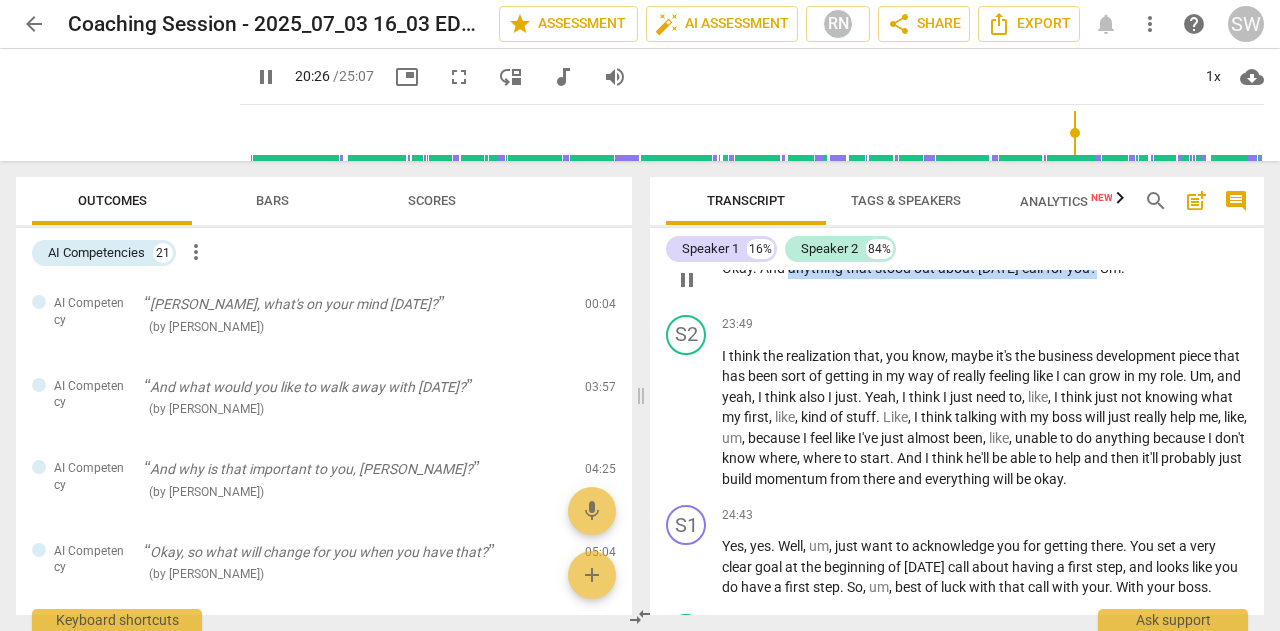 drag, startPoint x: 789, startPoint y: 371, endPoint x: 1096, endPoint y: 372, distance: 307.00162 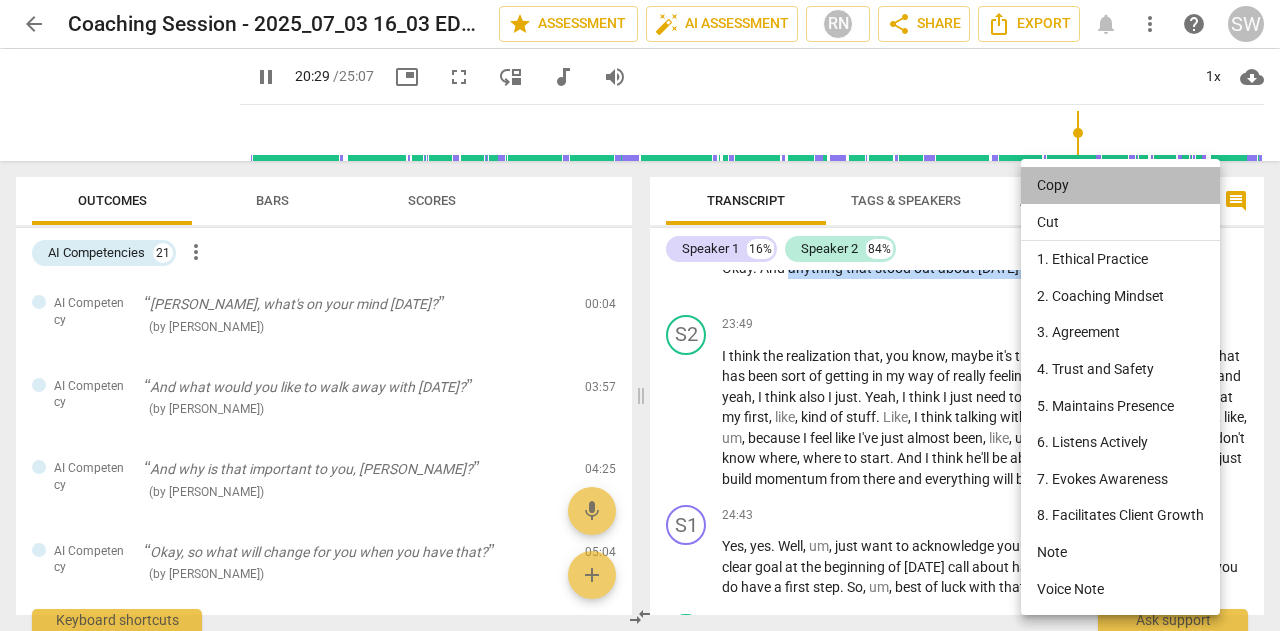 click on "Copy" at bounding box center [1120, 185] 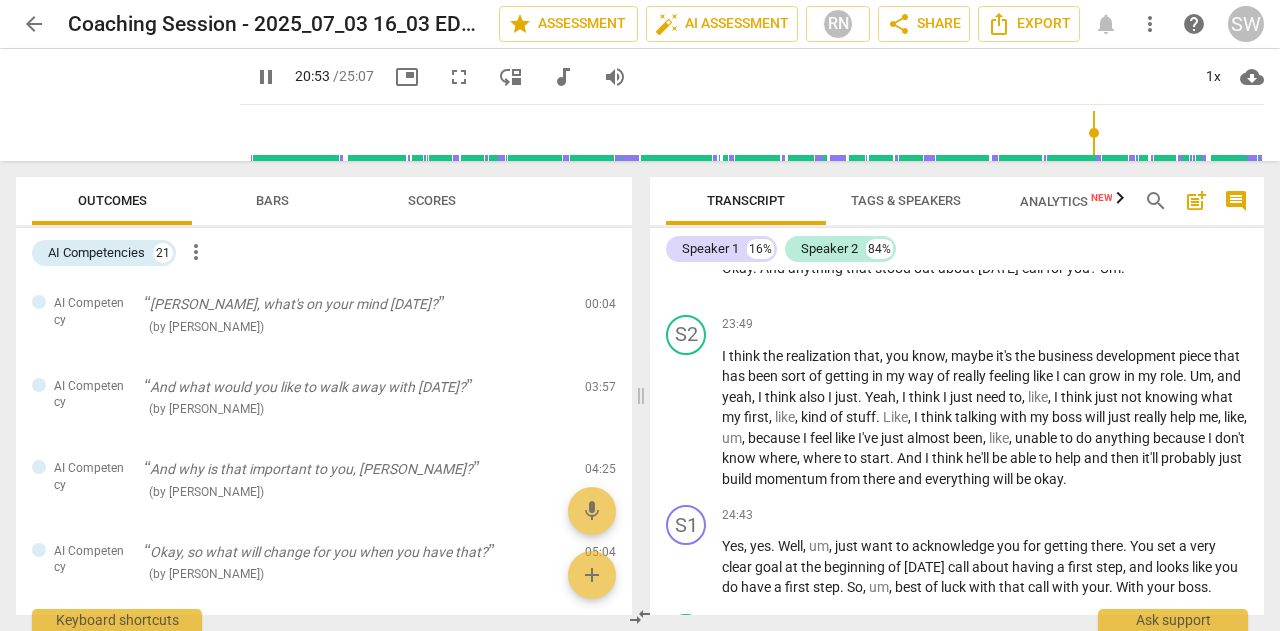 scroll, scrollTop: 6586, scrollLeft: 0, axis: vertical 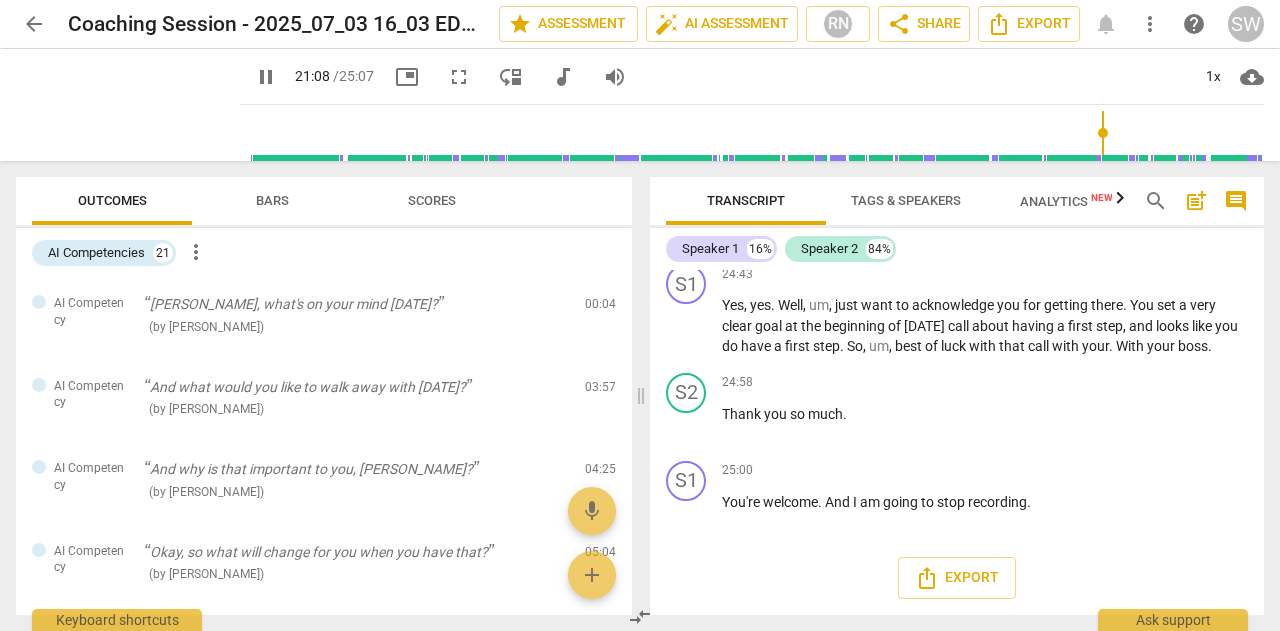 type on "1269" 